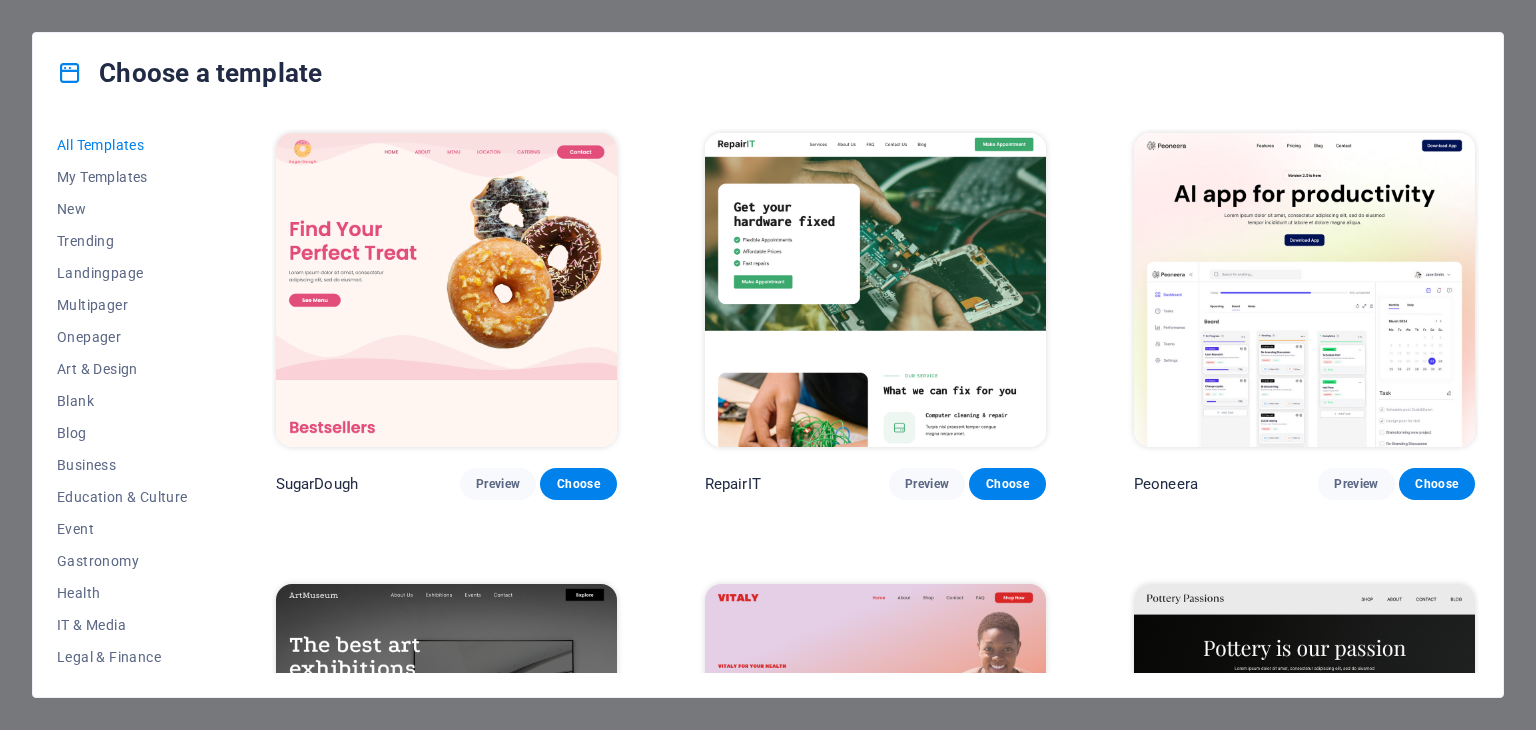 scroll, scrollTop: 0, scrollLeft: 0, axis: both 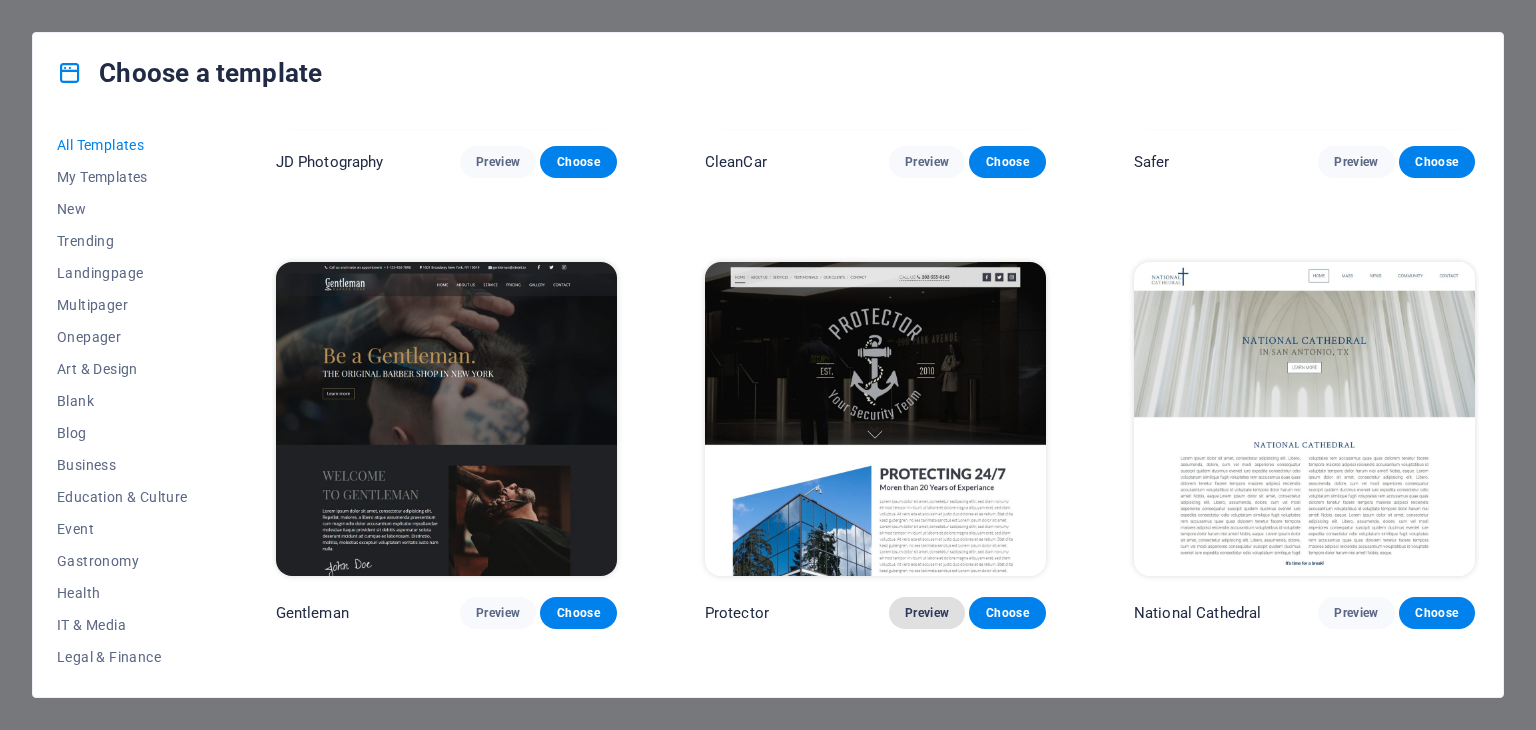 click on "Preview" at bounding box center (927, 613) 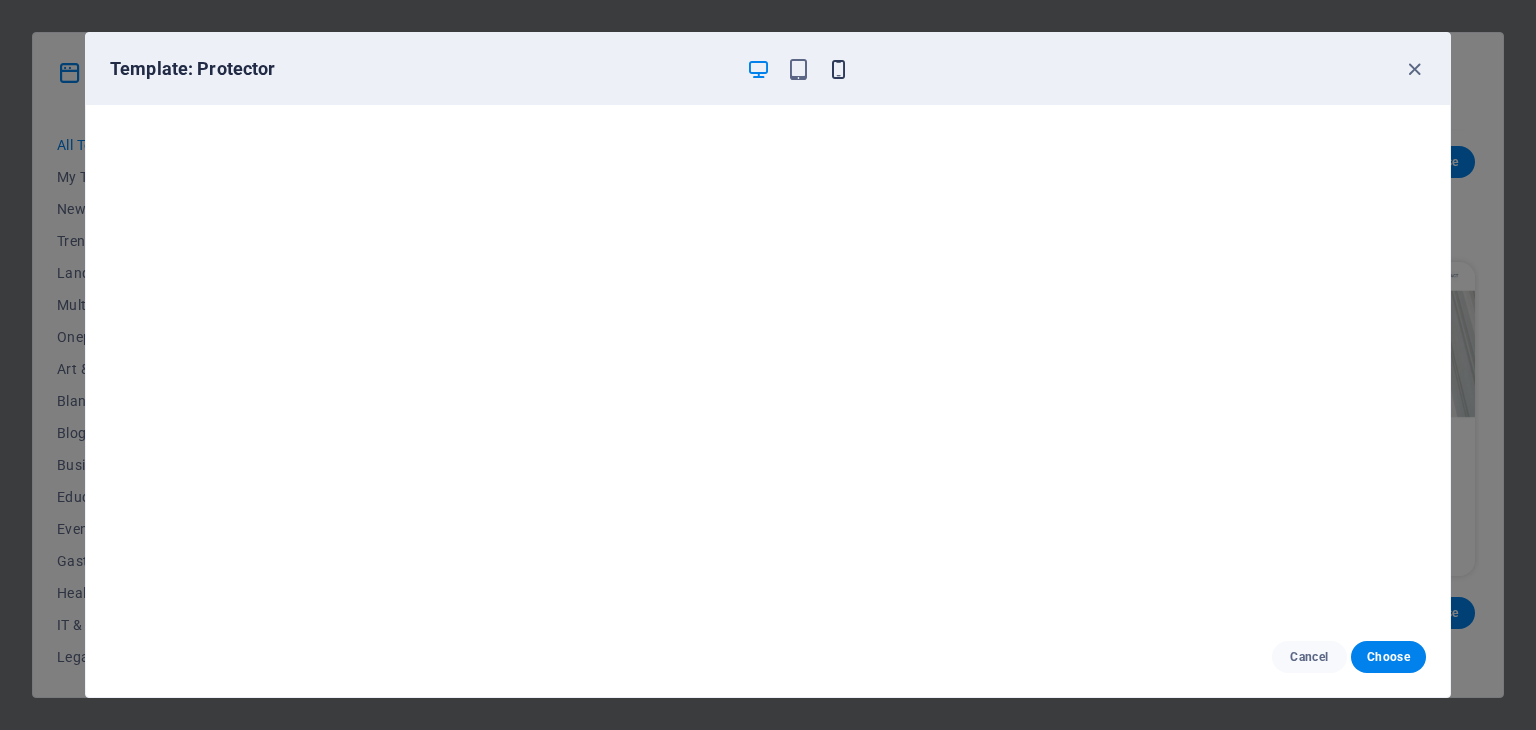 click at bounding box center (838, 69) 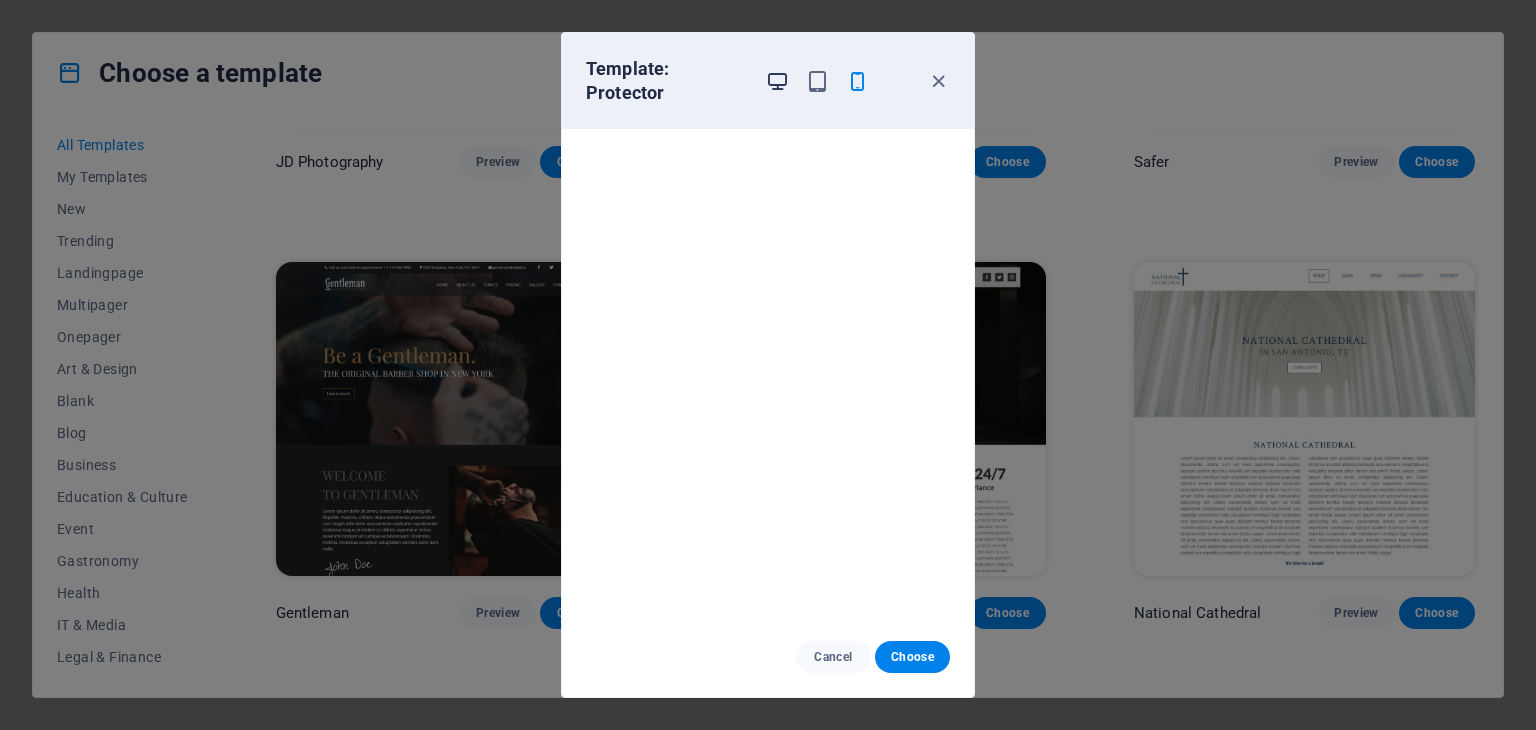 click at bounding box center (777, 81) 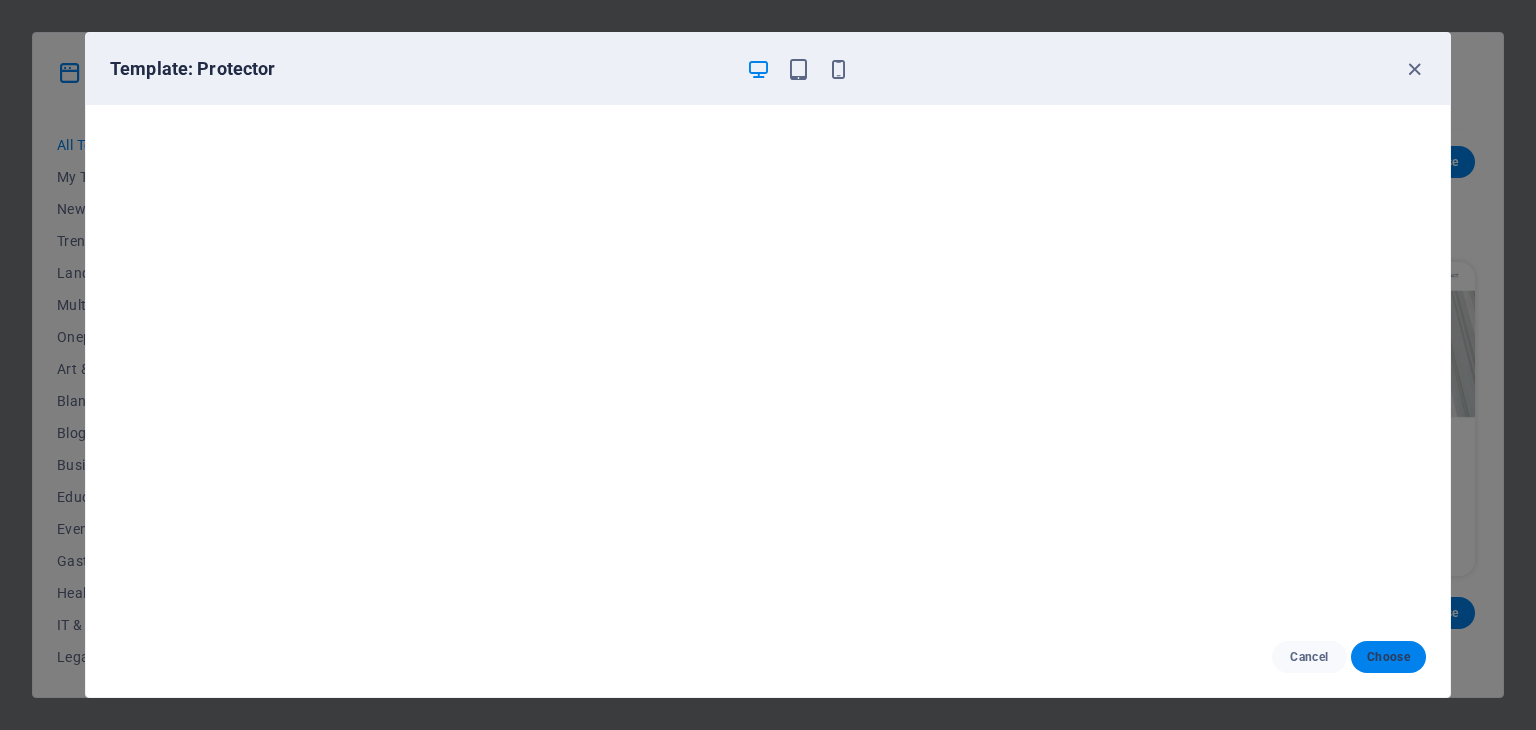 click on "Choose" at bounding box center [1388, 657] 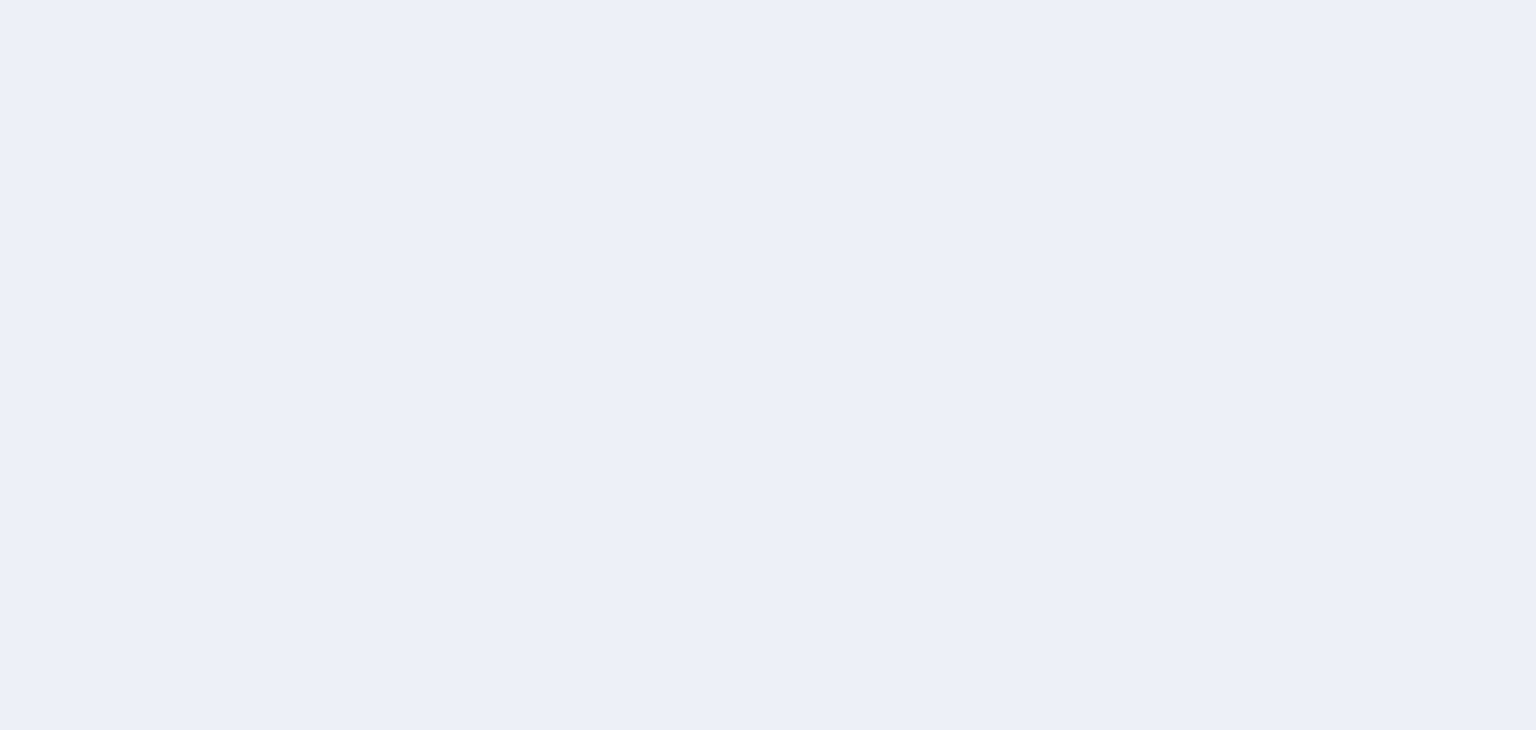scroll, scrollTop: 0, scrollLeft: 0, axis: both 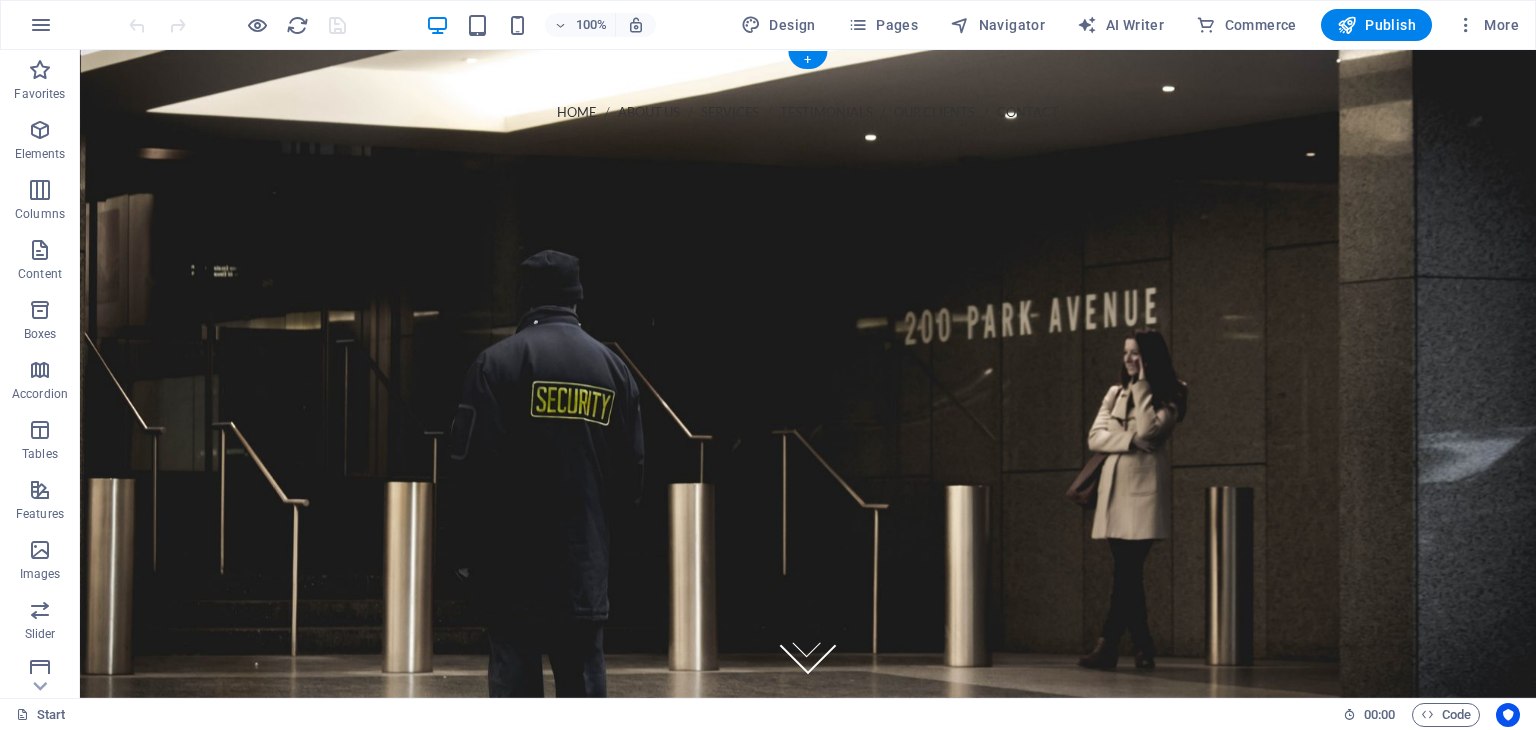 click at bounding box center [808, 374] 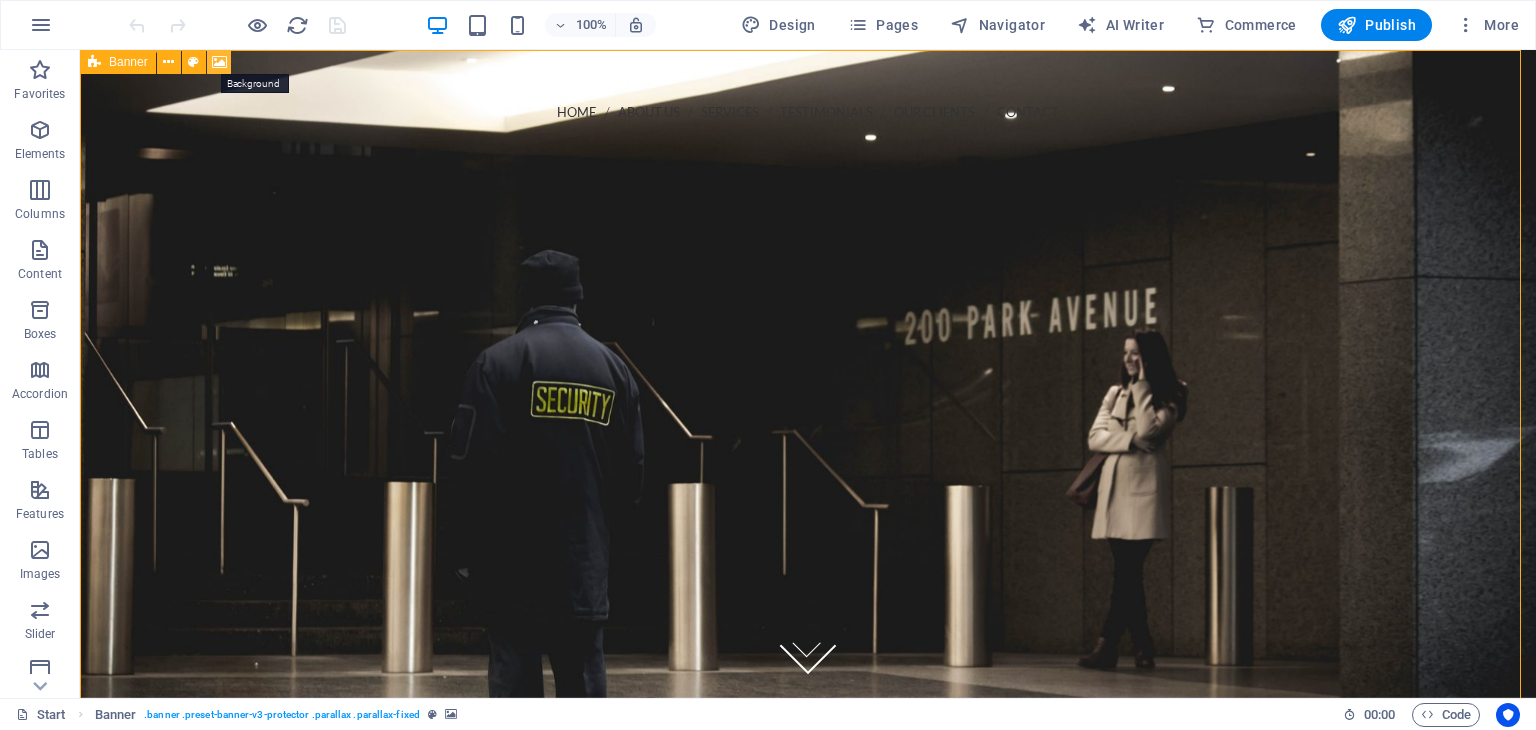 click at bounding box center [219, 62] 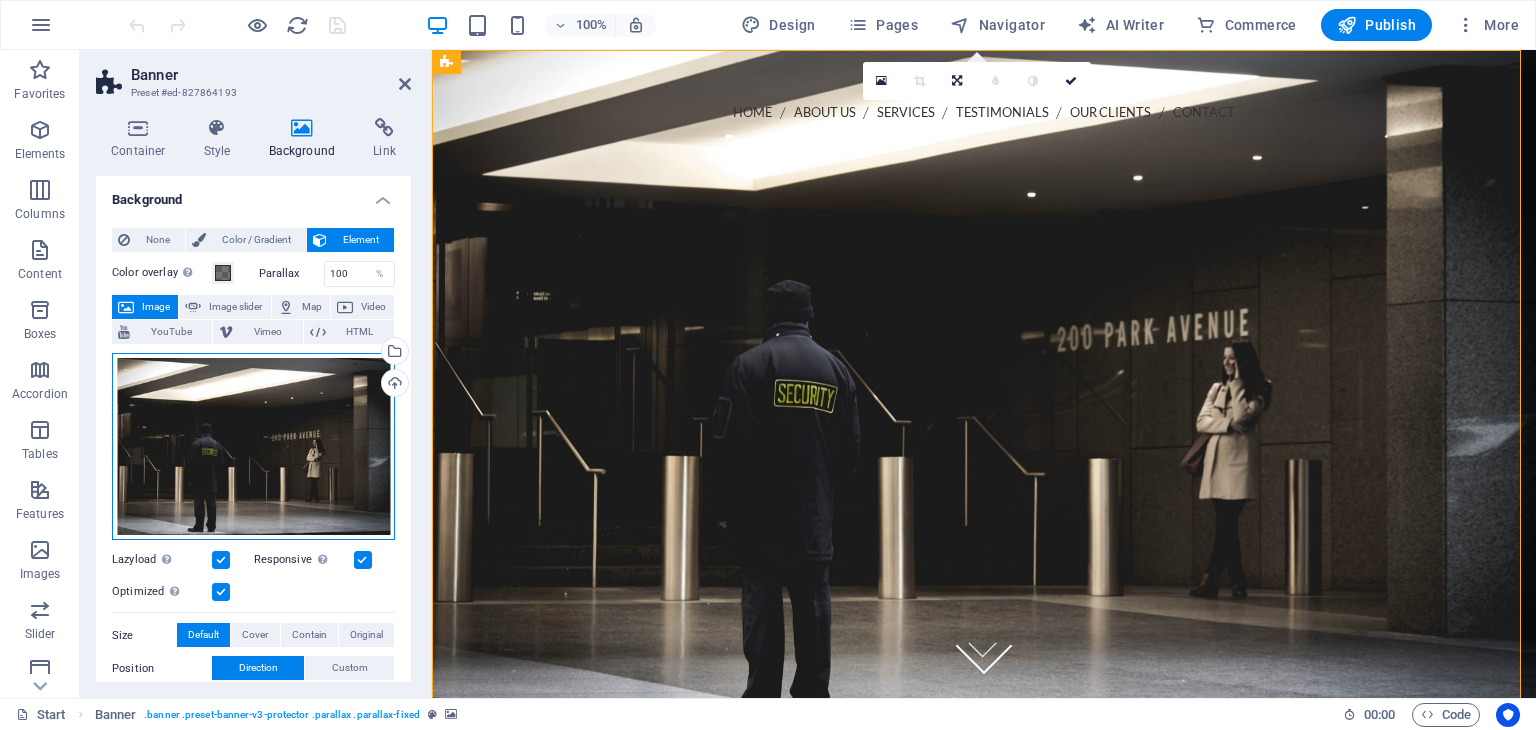 click on "Drag files here, click to choose files or select files from Files or our free stock photos & videos" at bounding box center [253, 446] 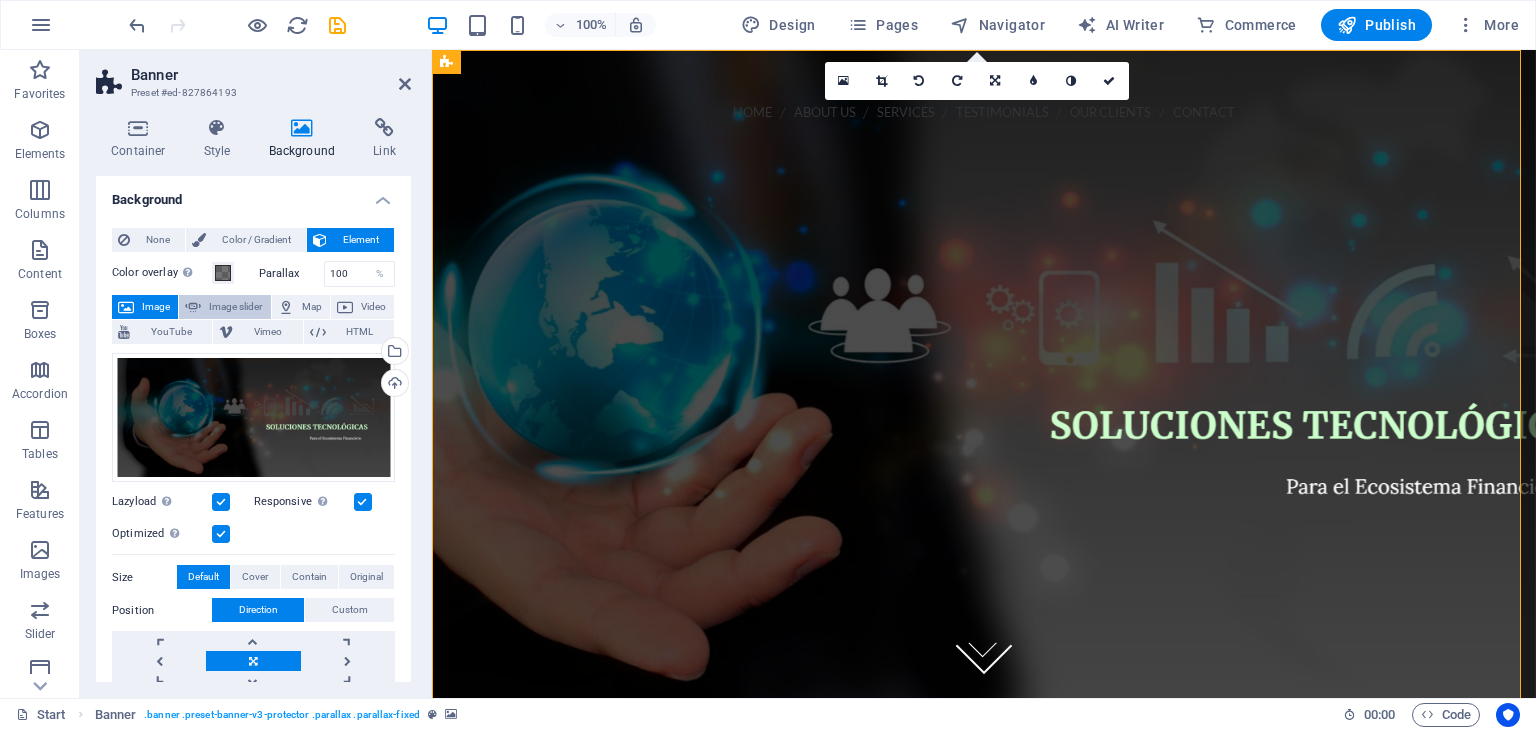 click on "Image slider" at bounding box center (235, 307) 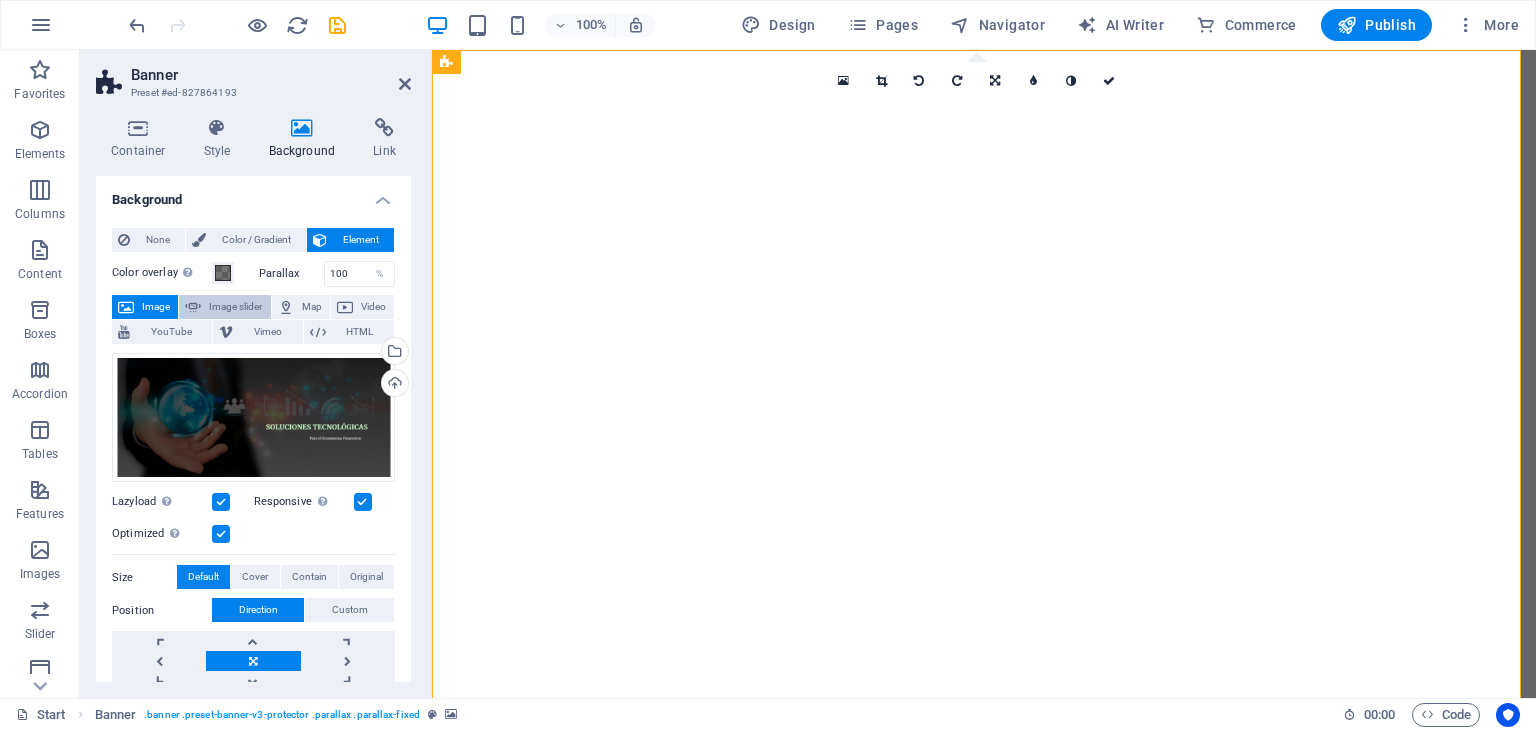 select on "ms" 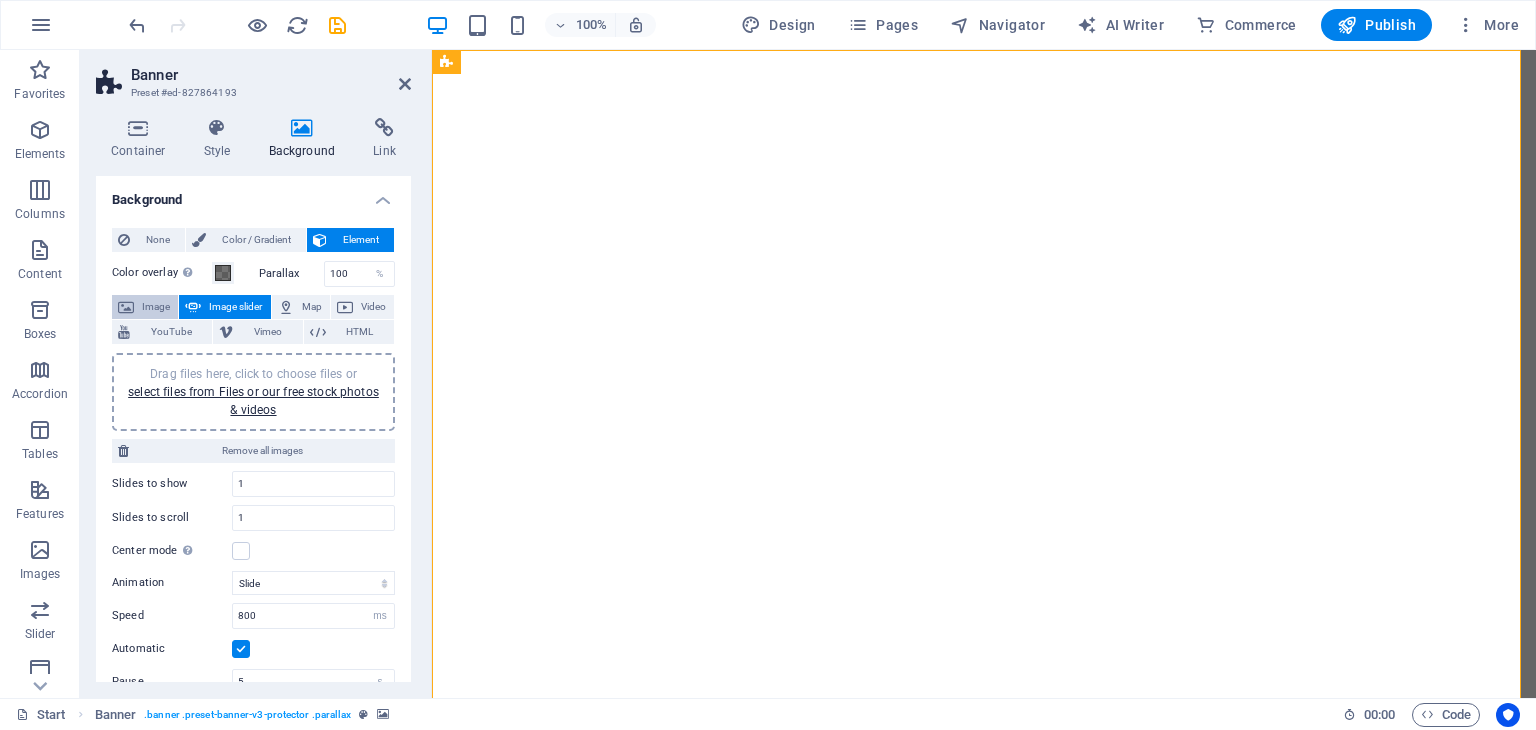 click on "Image" at bounding box center [156, 307] 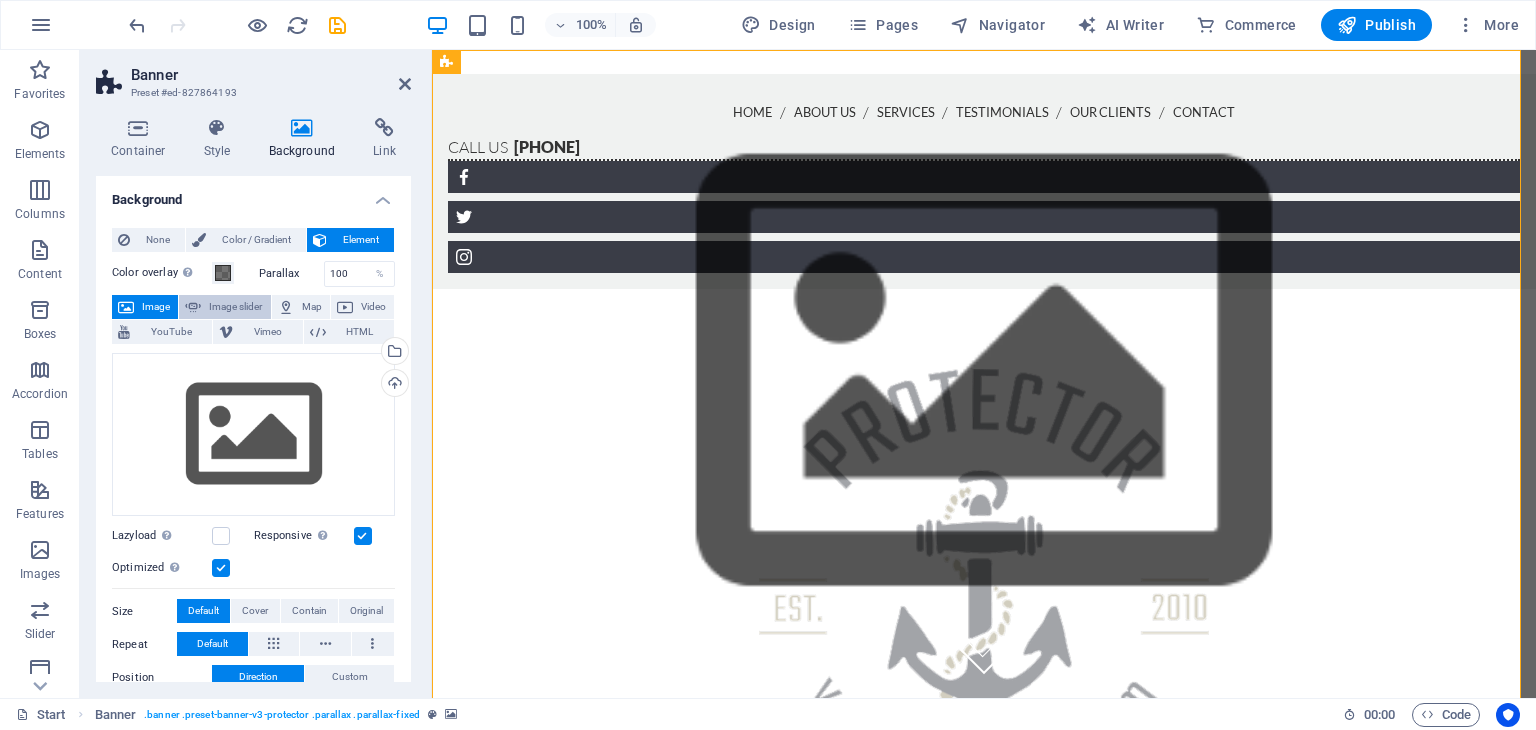 click on "Image slider" at bounding box center (235, 307) 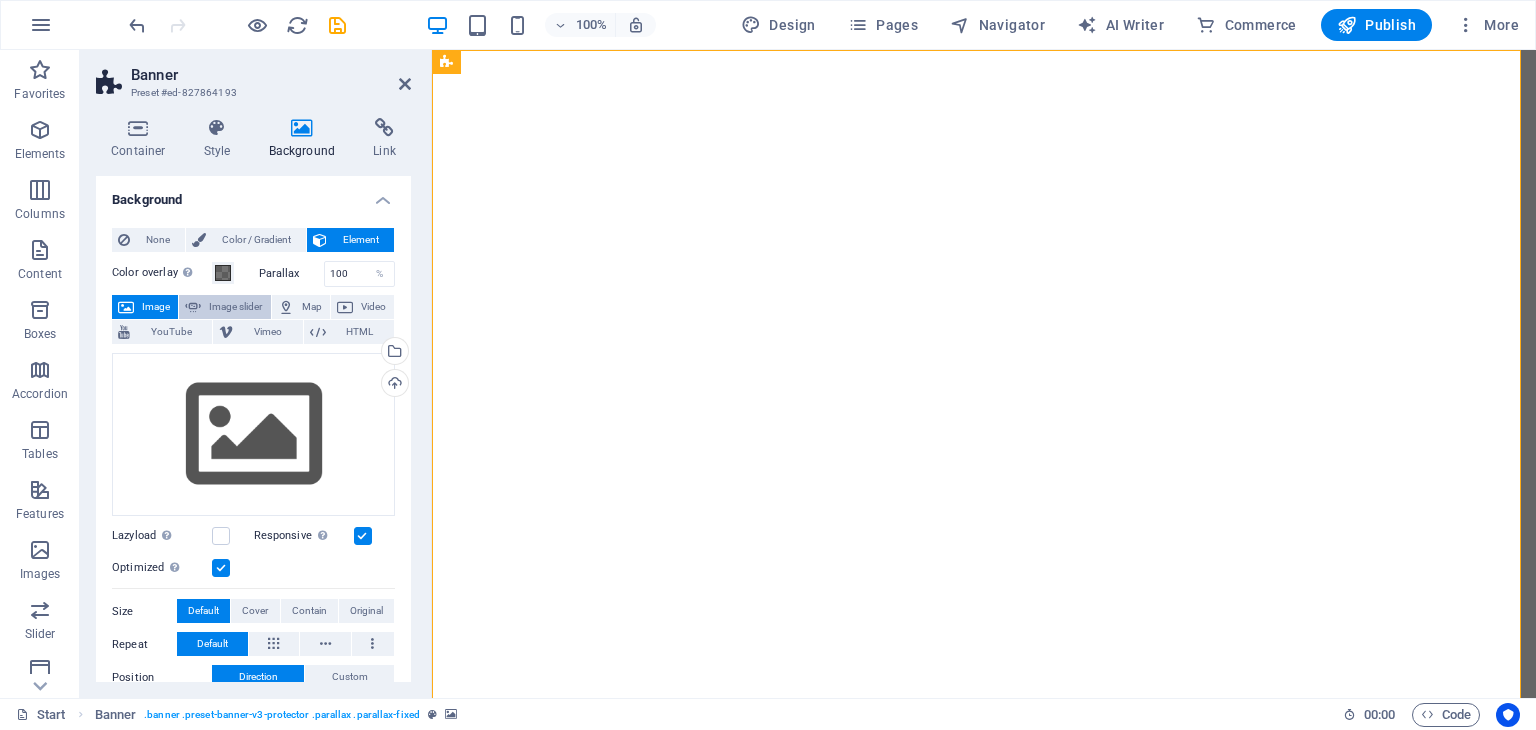 select on "ms" 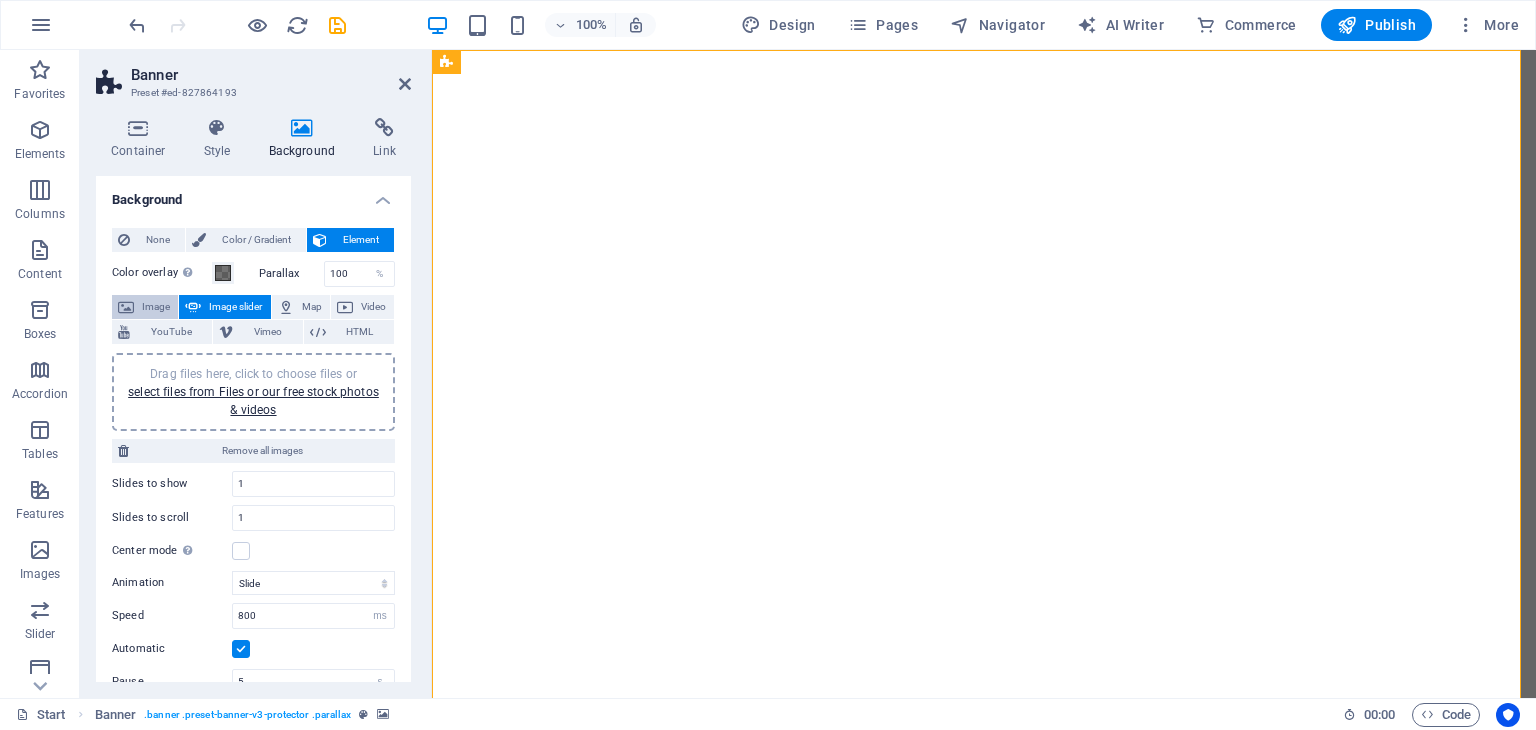 click on "Image" at bounding box center (156, 307) 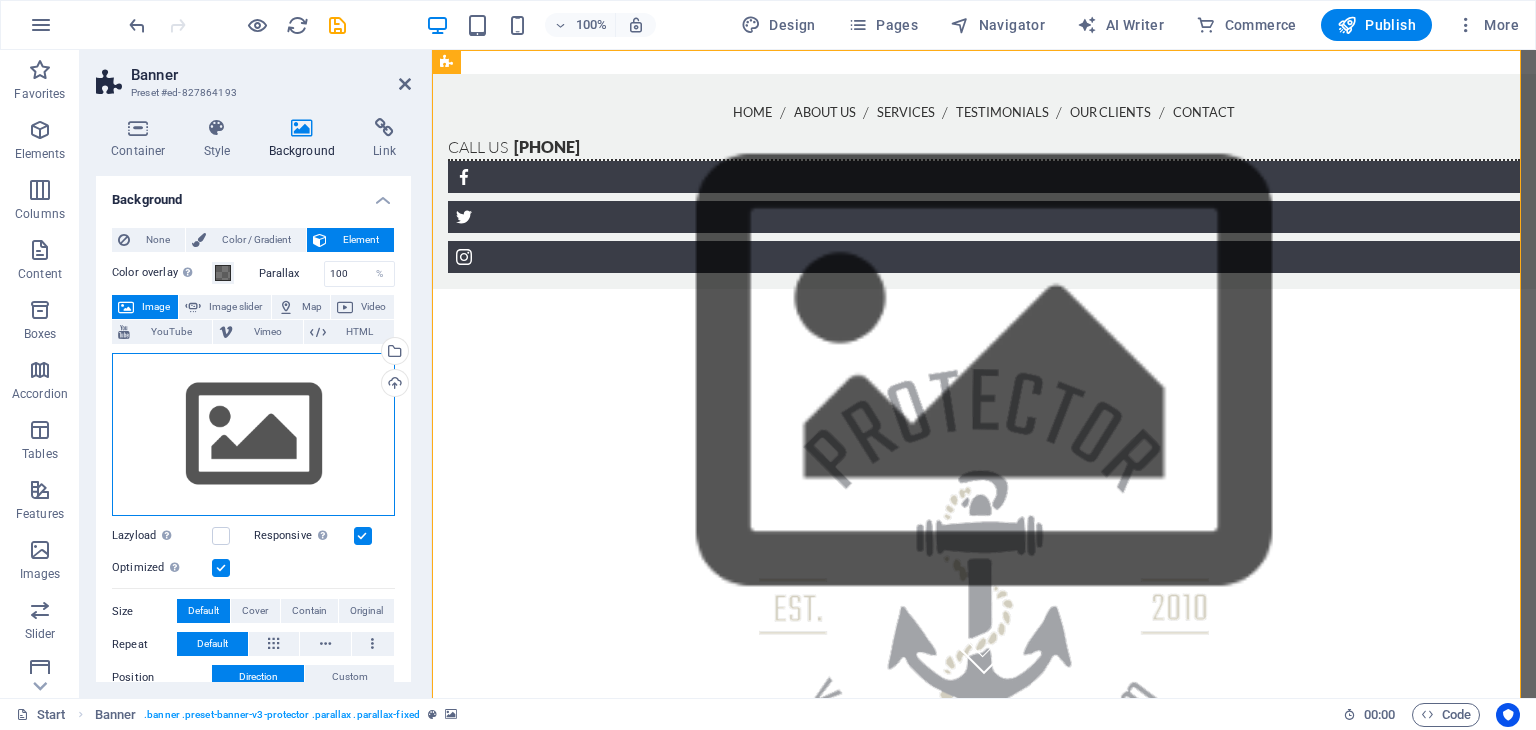 click on "Drag files here, click to choose files or select files from Files or our free stock photos & videos" at bounding box center (253, 435) 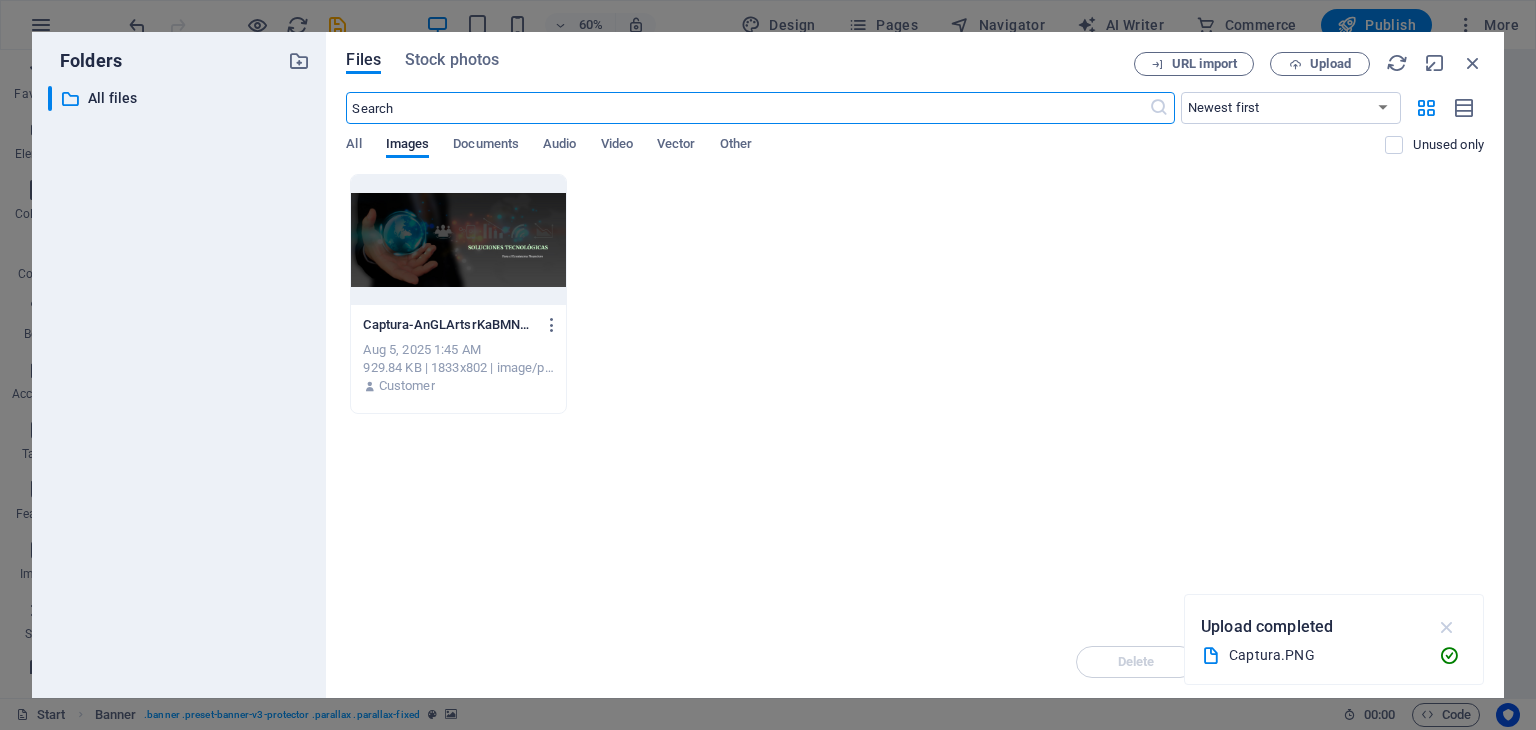 click at bounding box center [1447, 627] 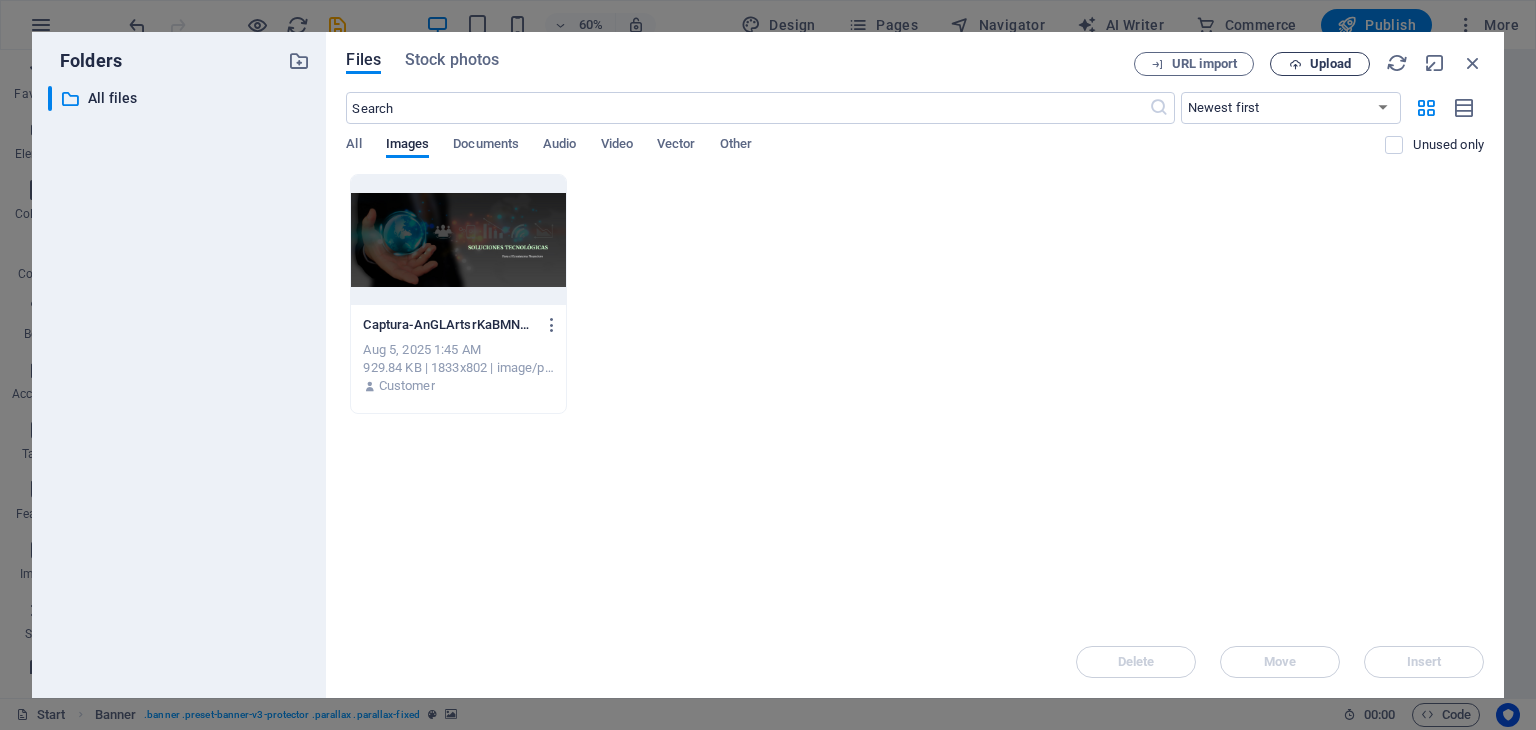 click on "Upload" at bounding box center [1330, 64] 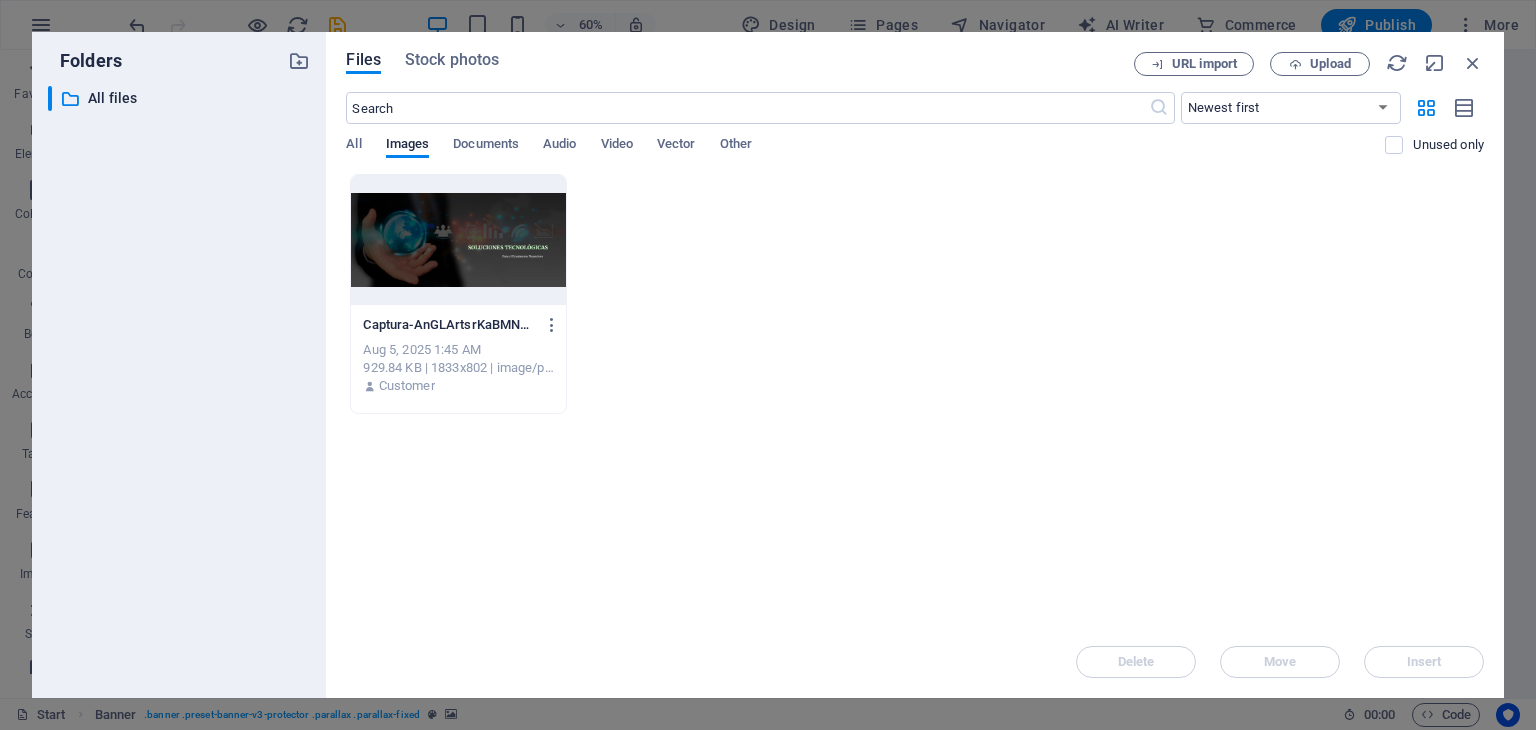 click at bounding box center (458, 240) 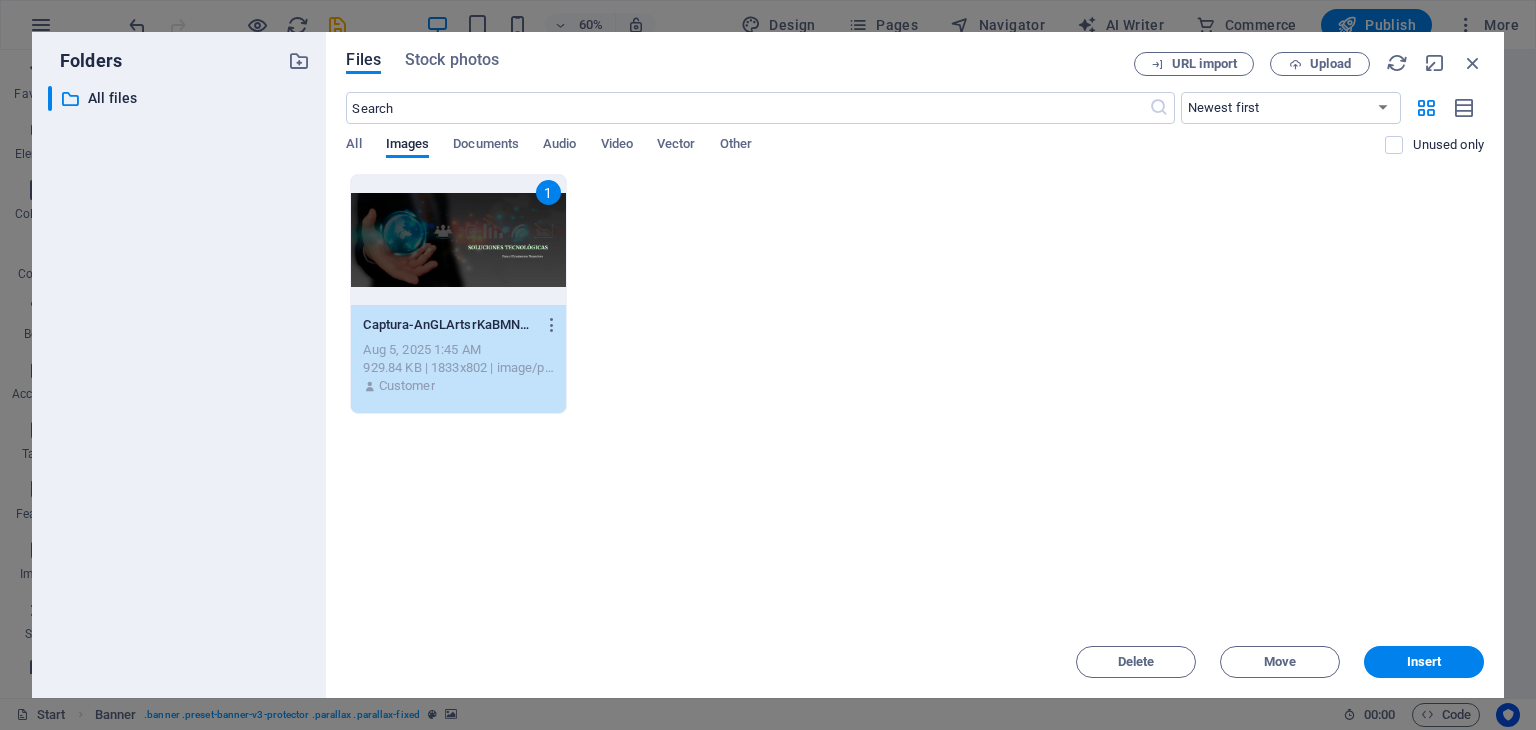 click on "1" at bounding box center (458, 240) 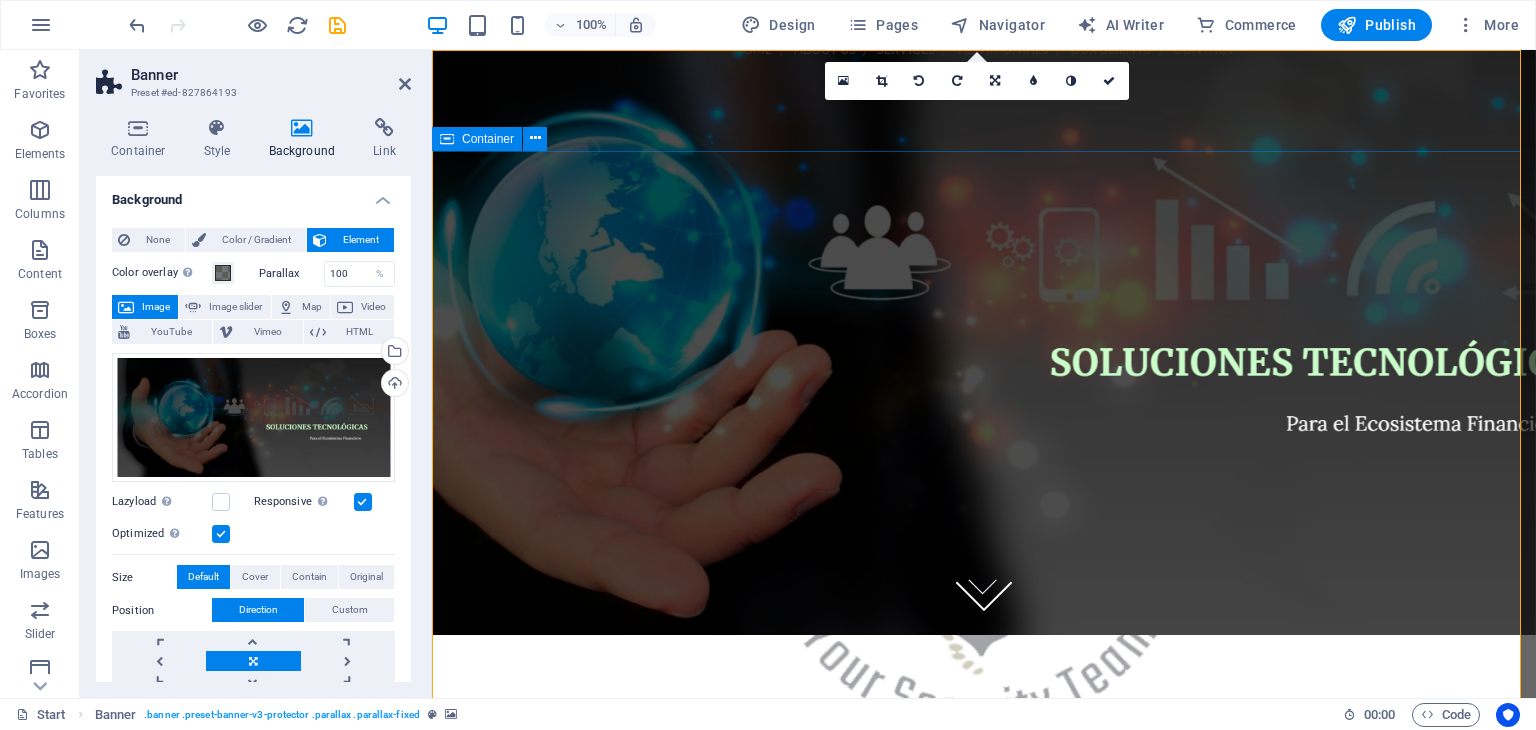 scroll, scrollTop: 100, scrollLeft: 0, axis: vertical 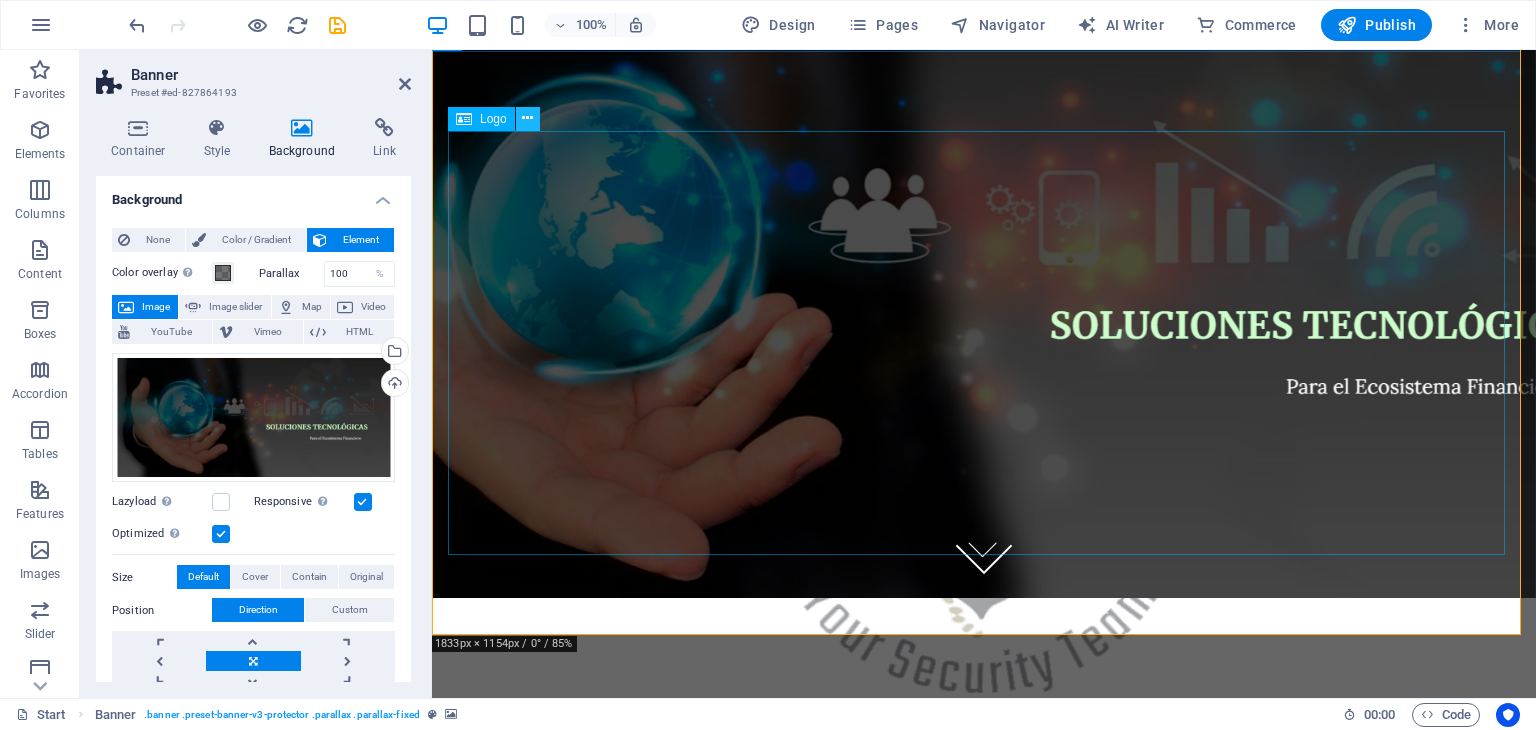 click at bounding box center [527, 118] 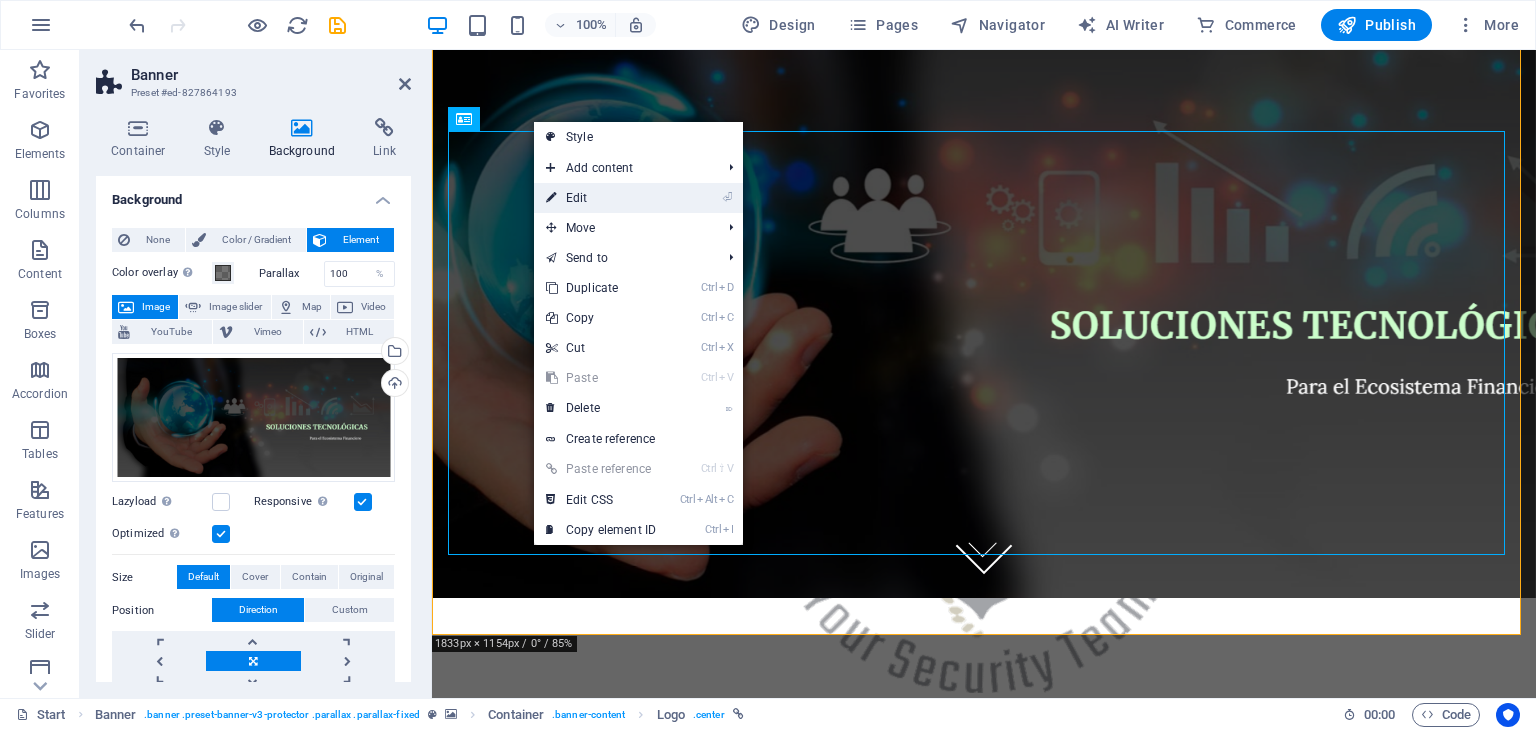 click on "⏎  Edit" at bounding box center [601, 198] 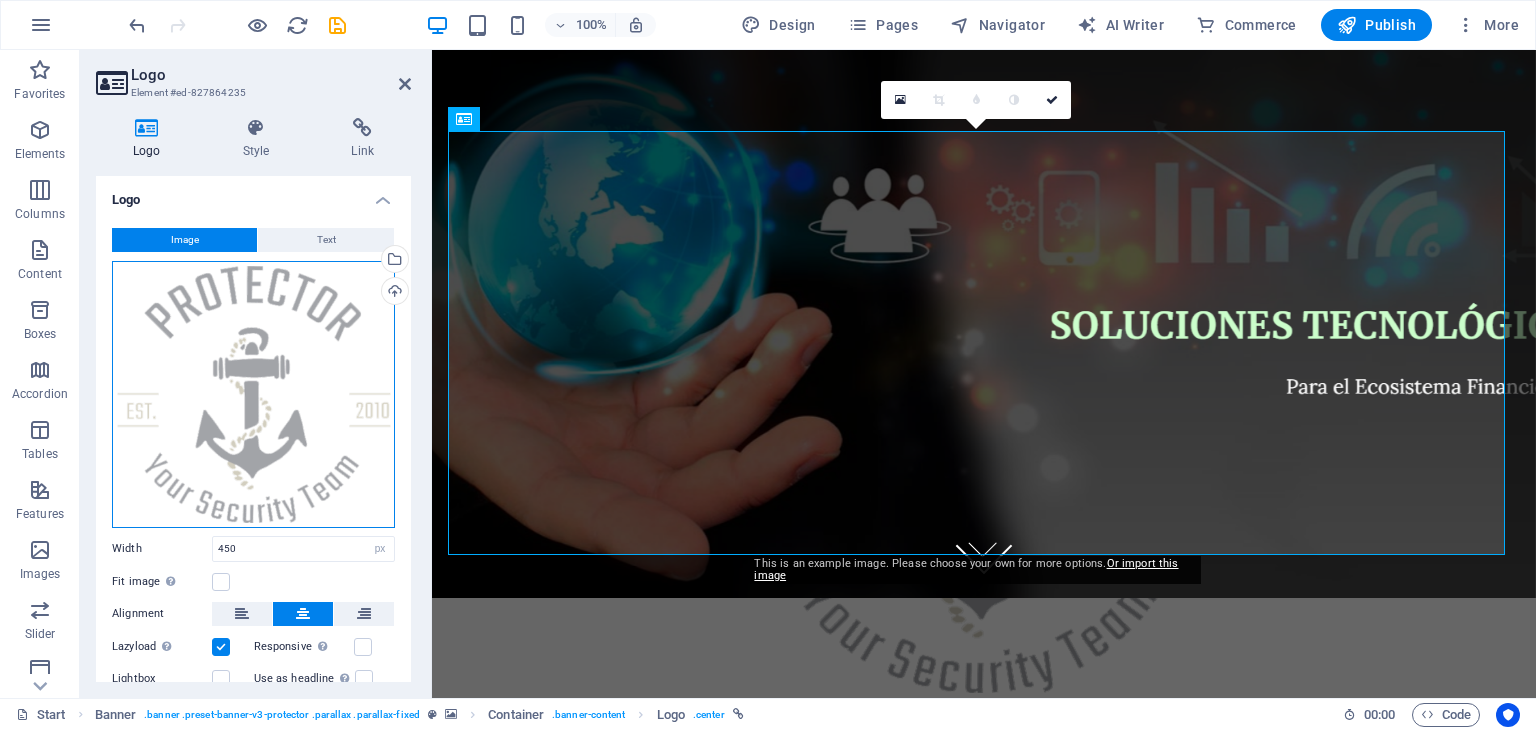 click on "Drag files here, click to choose files or select files from Files or our free stock photos & videos" at bounding box center (253, 394) 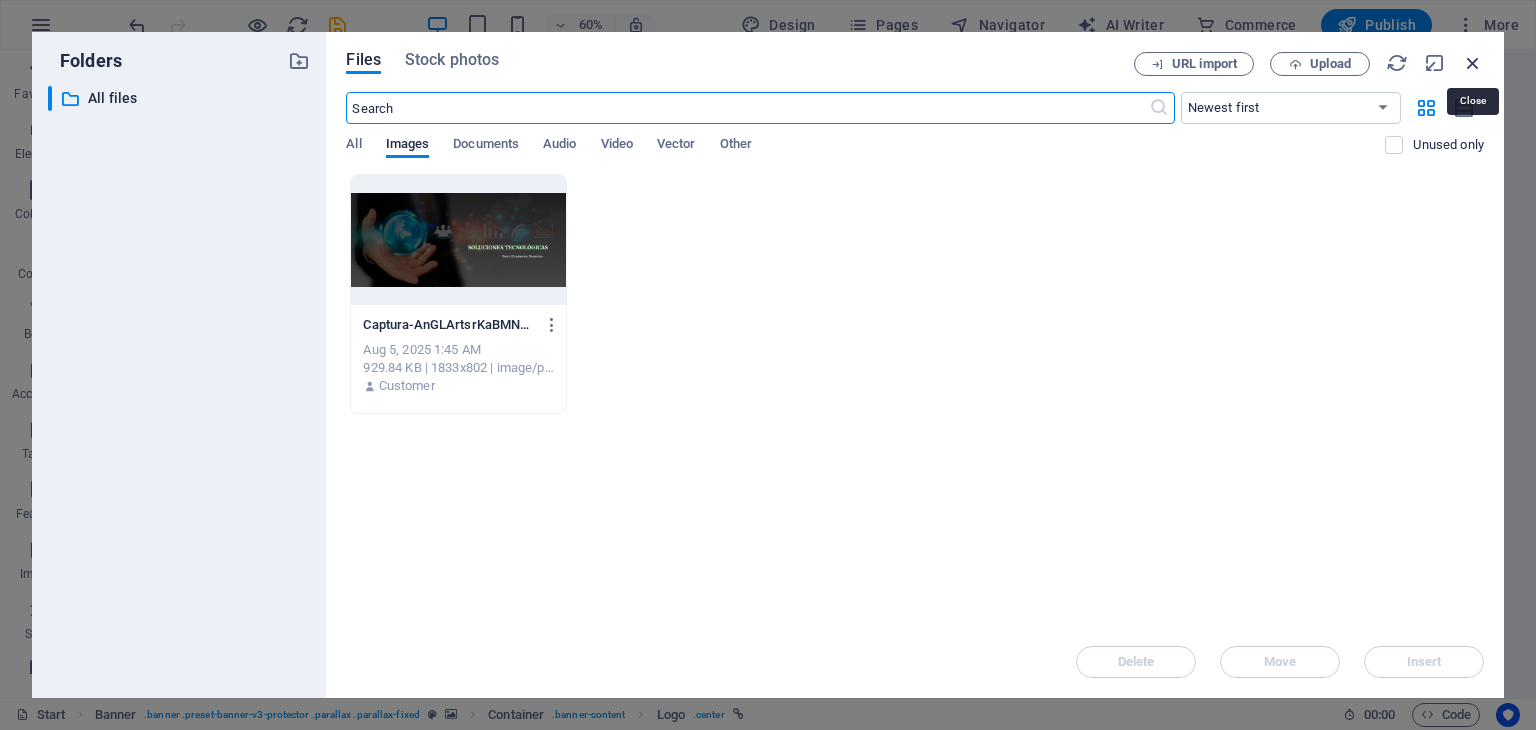 click at bounding box center (1473, 63) 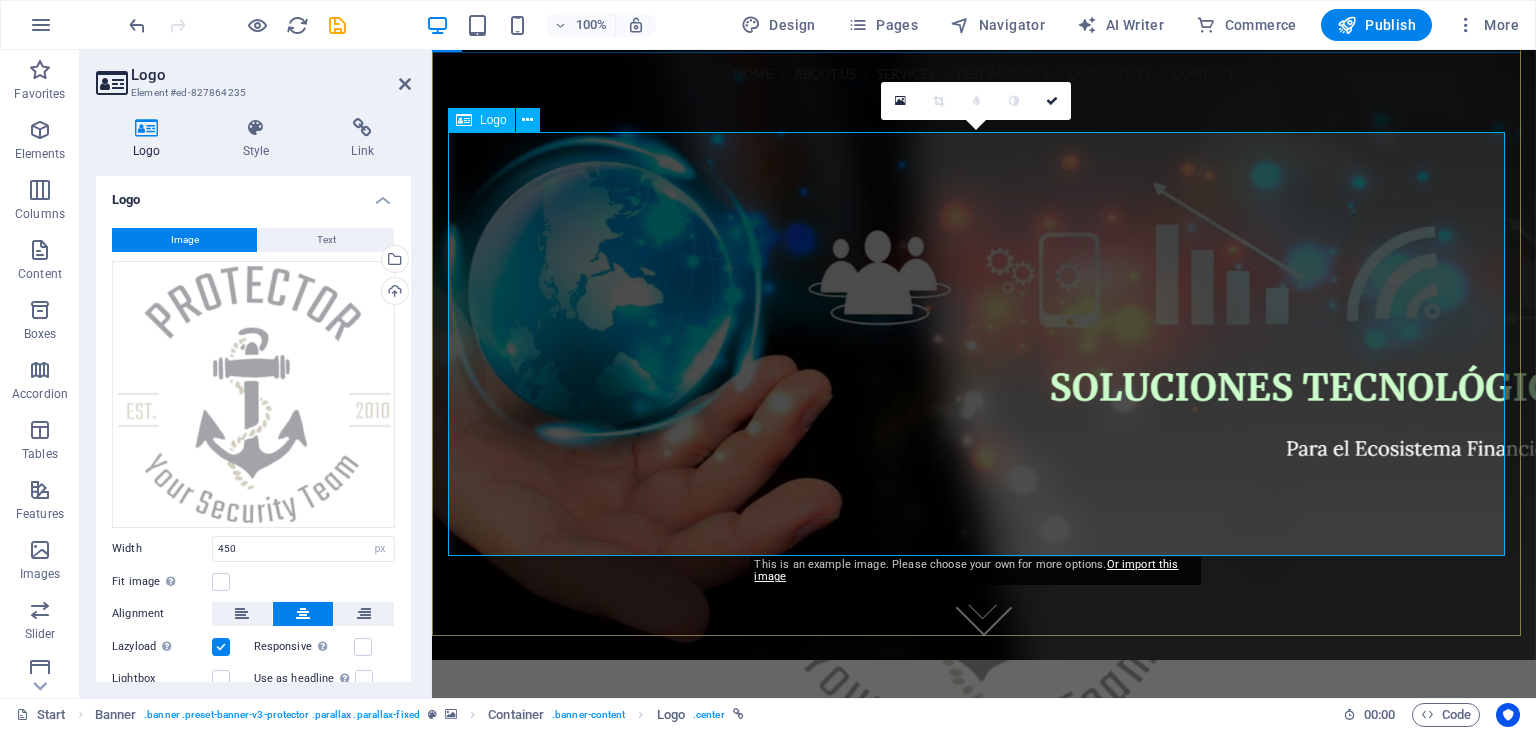 scroll, scrollTop: 0, scrollLeft: 0, axis: both 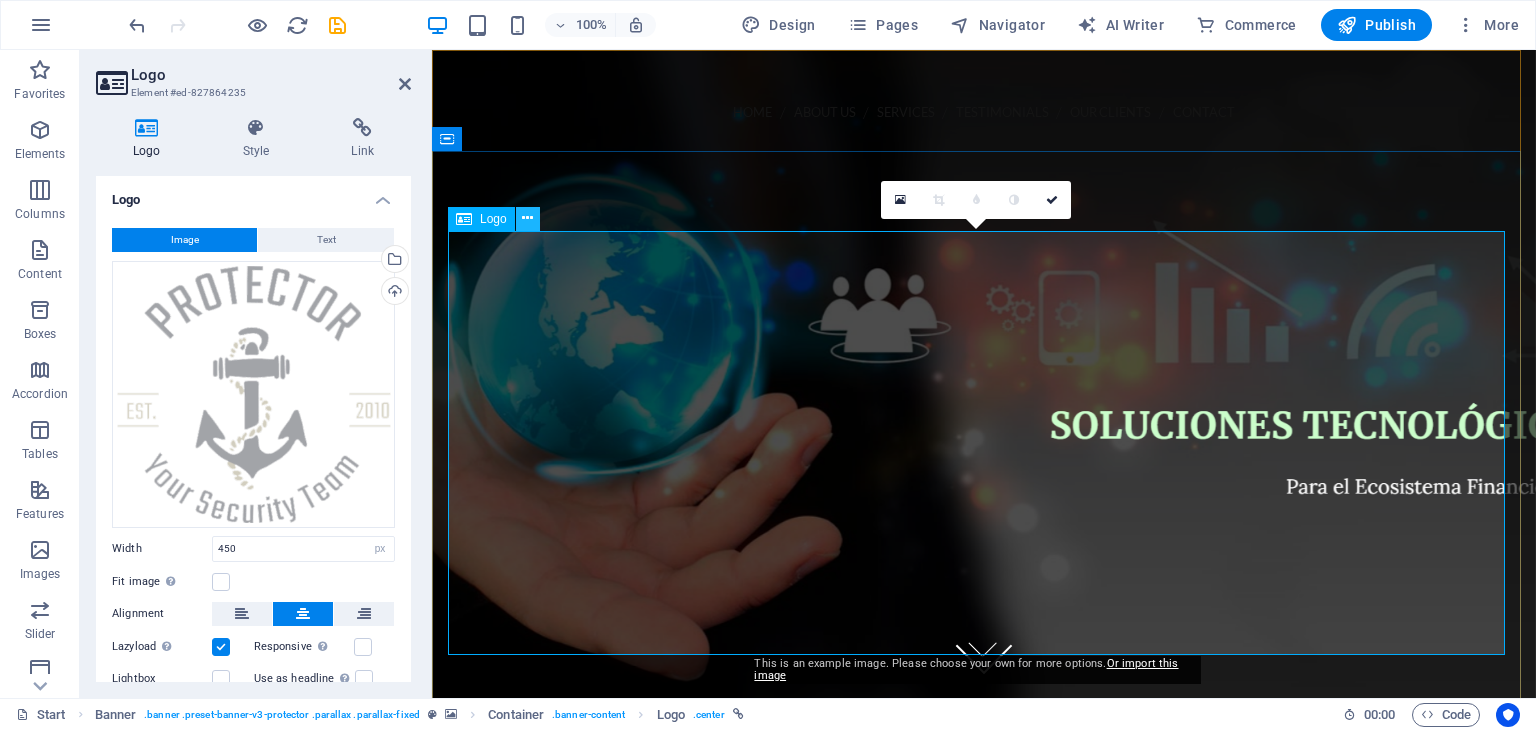click at bounding box center [527, 218] 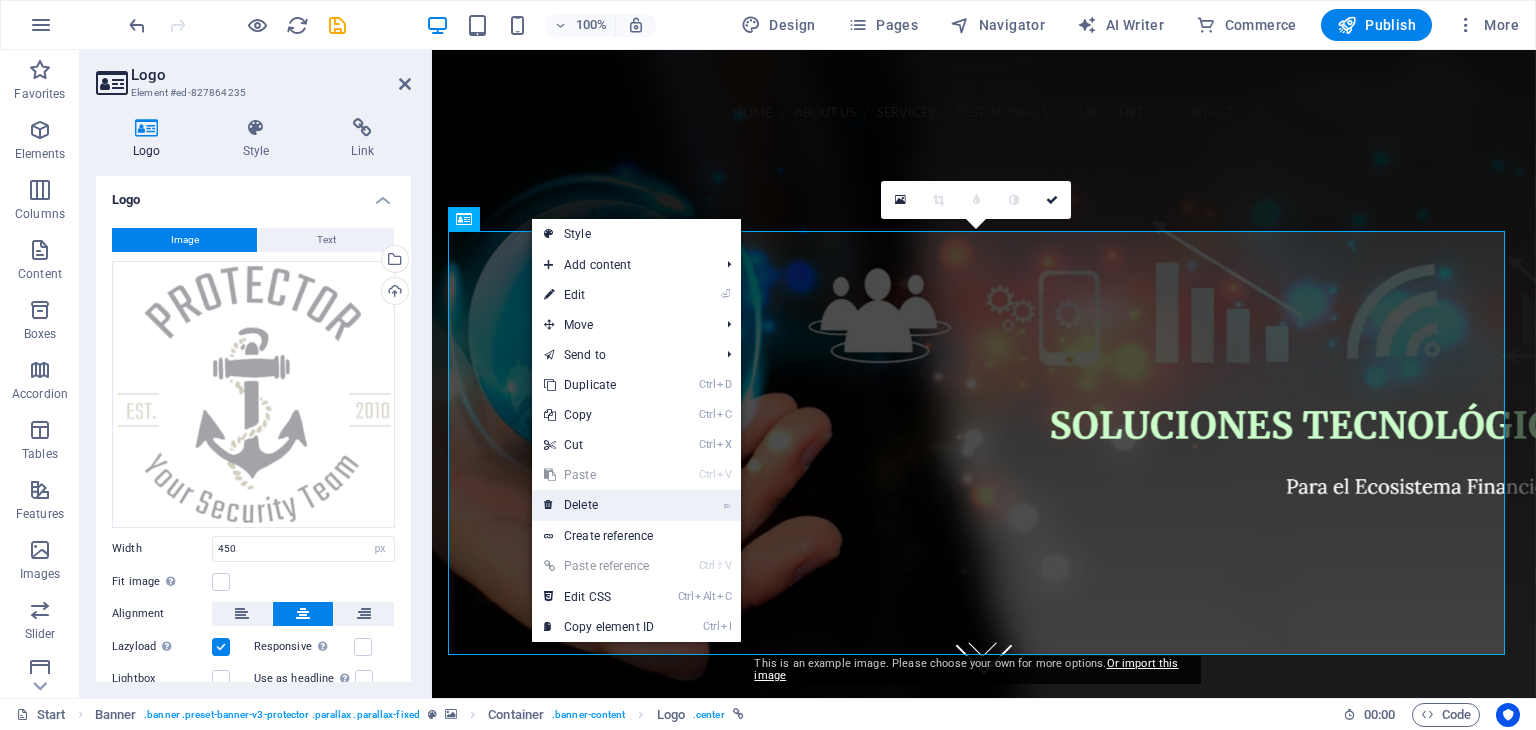 click on "⌦  Delete" at bounding box center (599, 505) 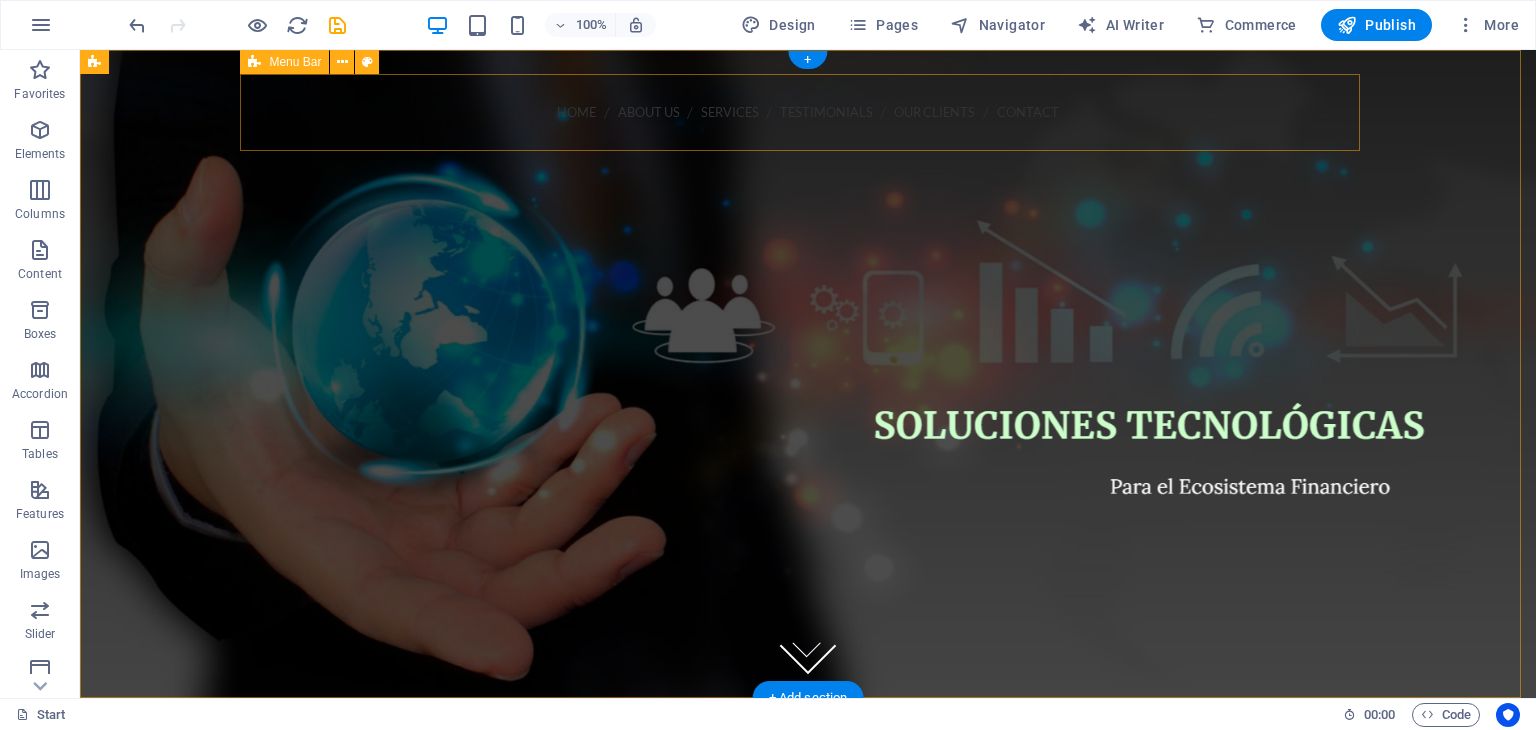 click on "Home About us Services Testimonials Our Clients Contact Call us      [PHONE] Menu" at bounding box center (808, 181) 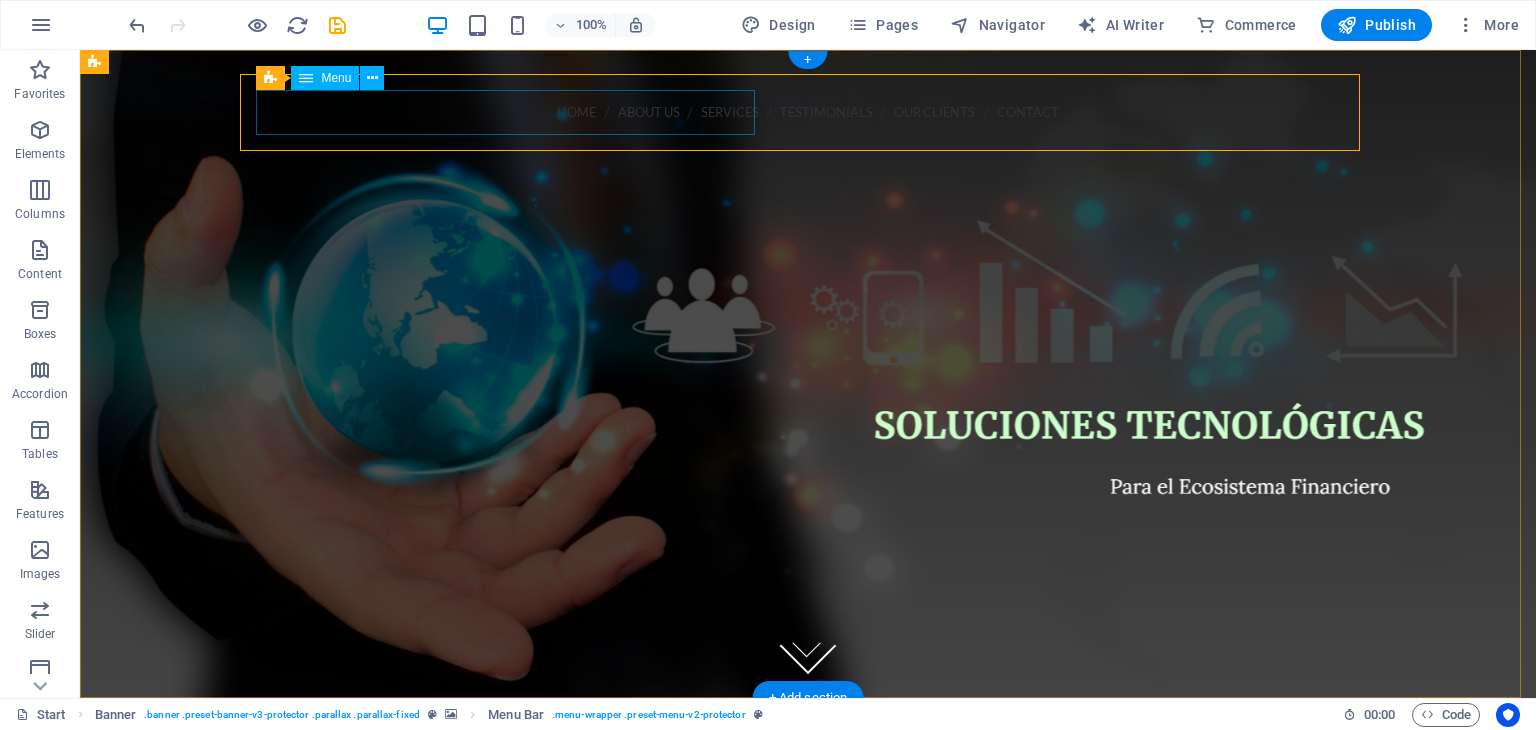 click on "Home About us Services Testimonials Our Clients Contact" at bounding box center [808, 112] 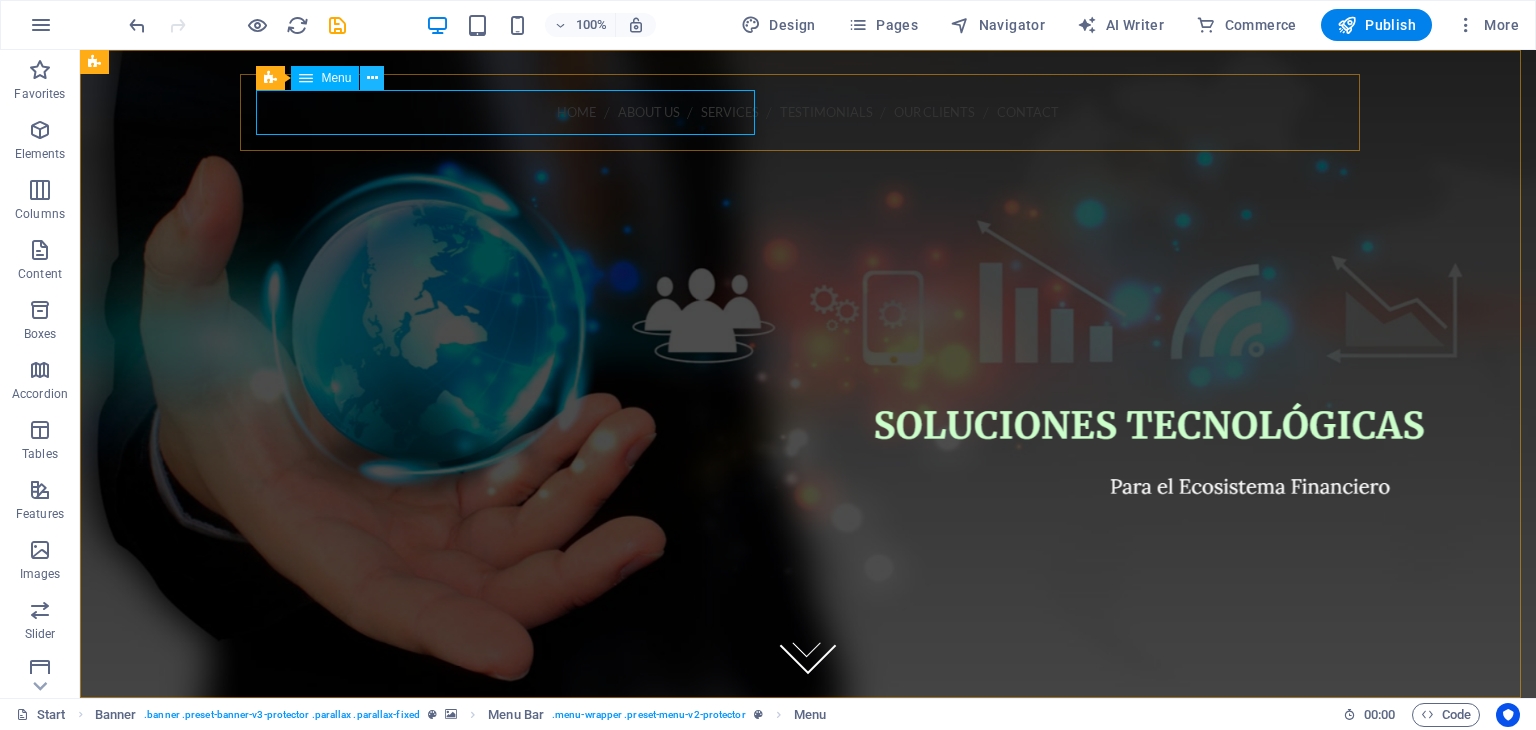 click at bounding box center (372, 78) 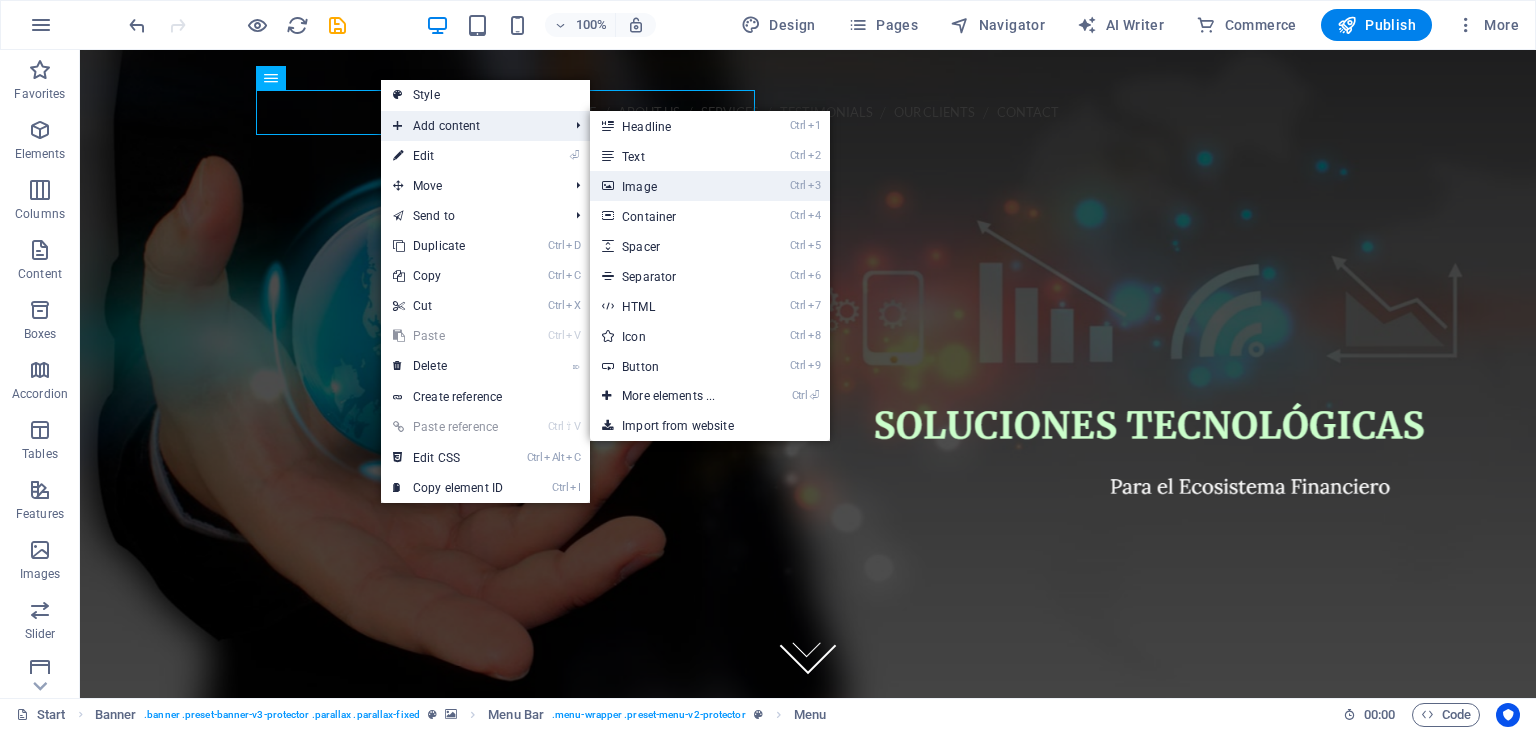 click on "Ctrl 3  Image" at bounding box center (672, 186) 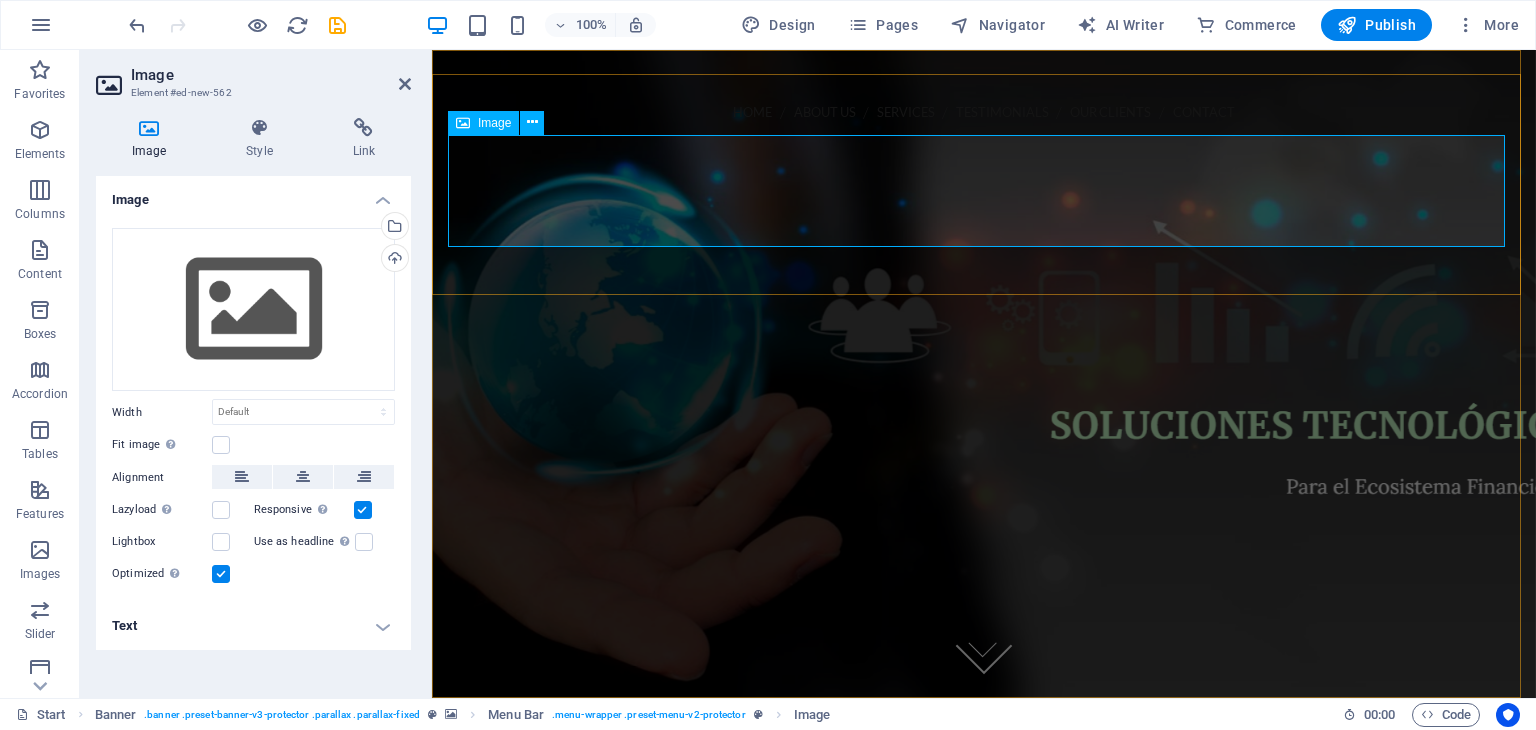 click at bounding box center [984, 191] 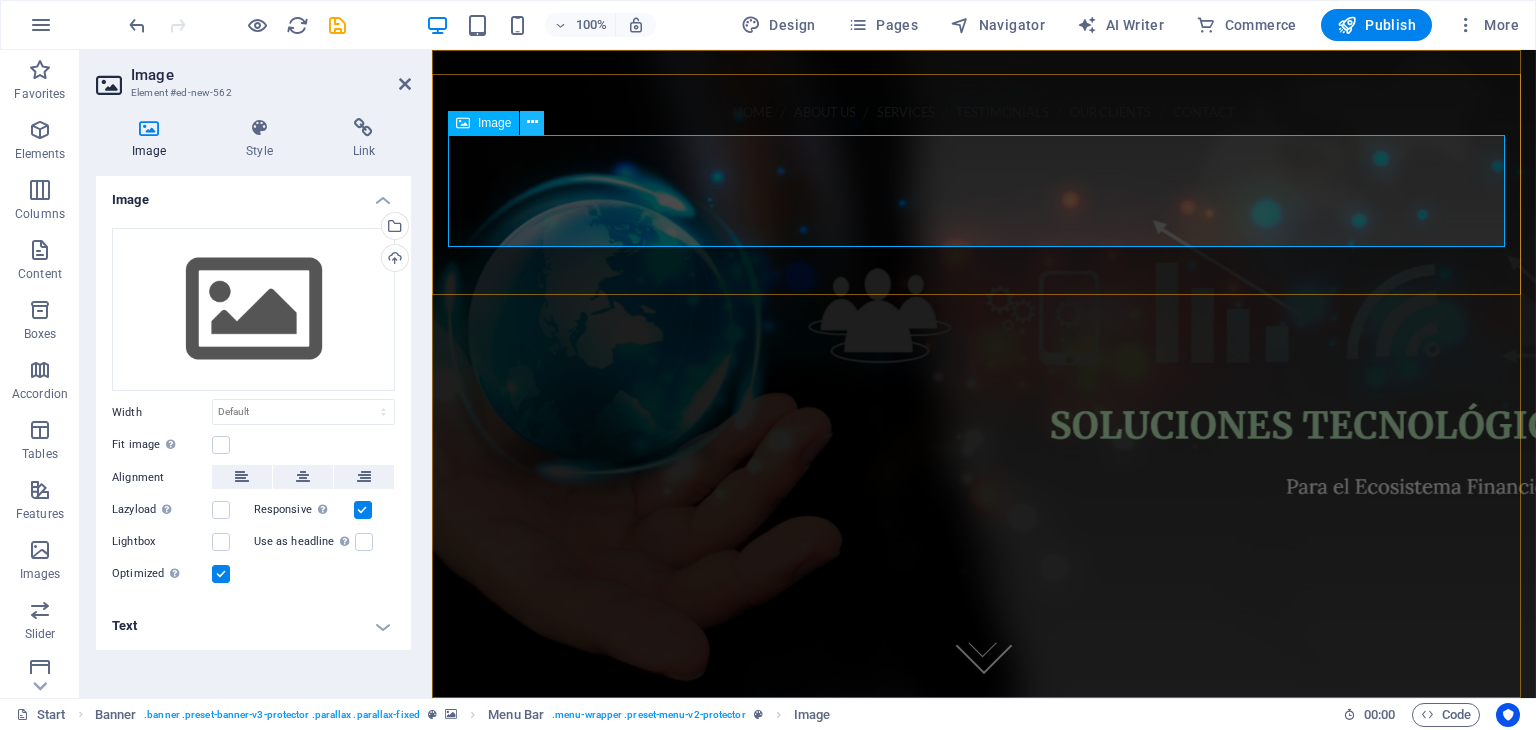 click at bounding box center [532, 122] 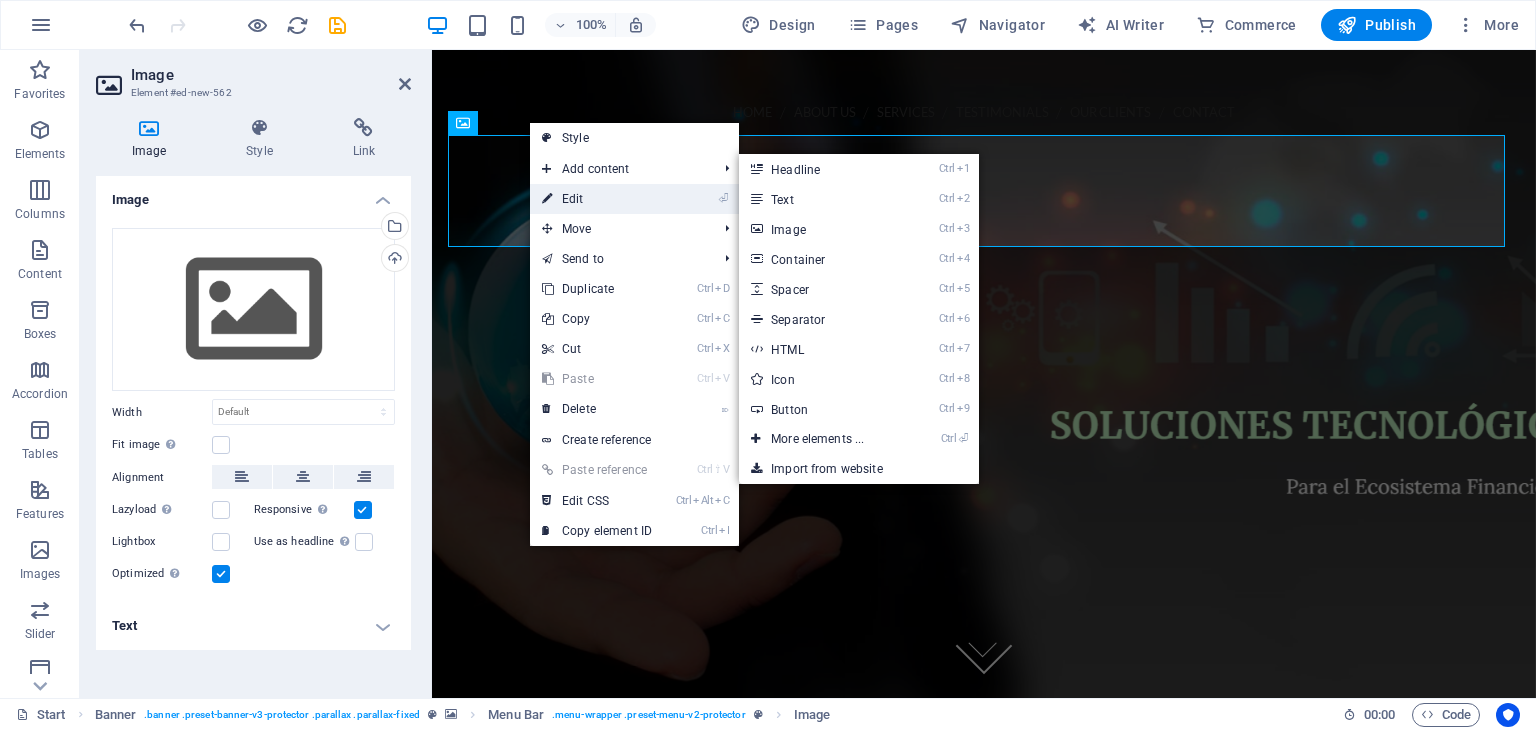 click on "⏎  Edit" at bounding box center [597, 199] 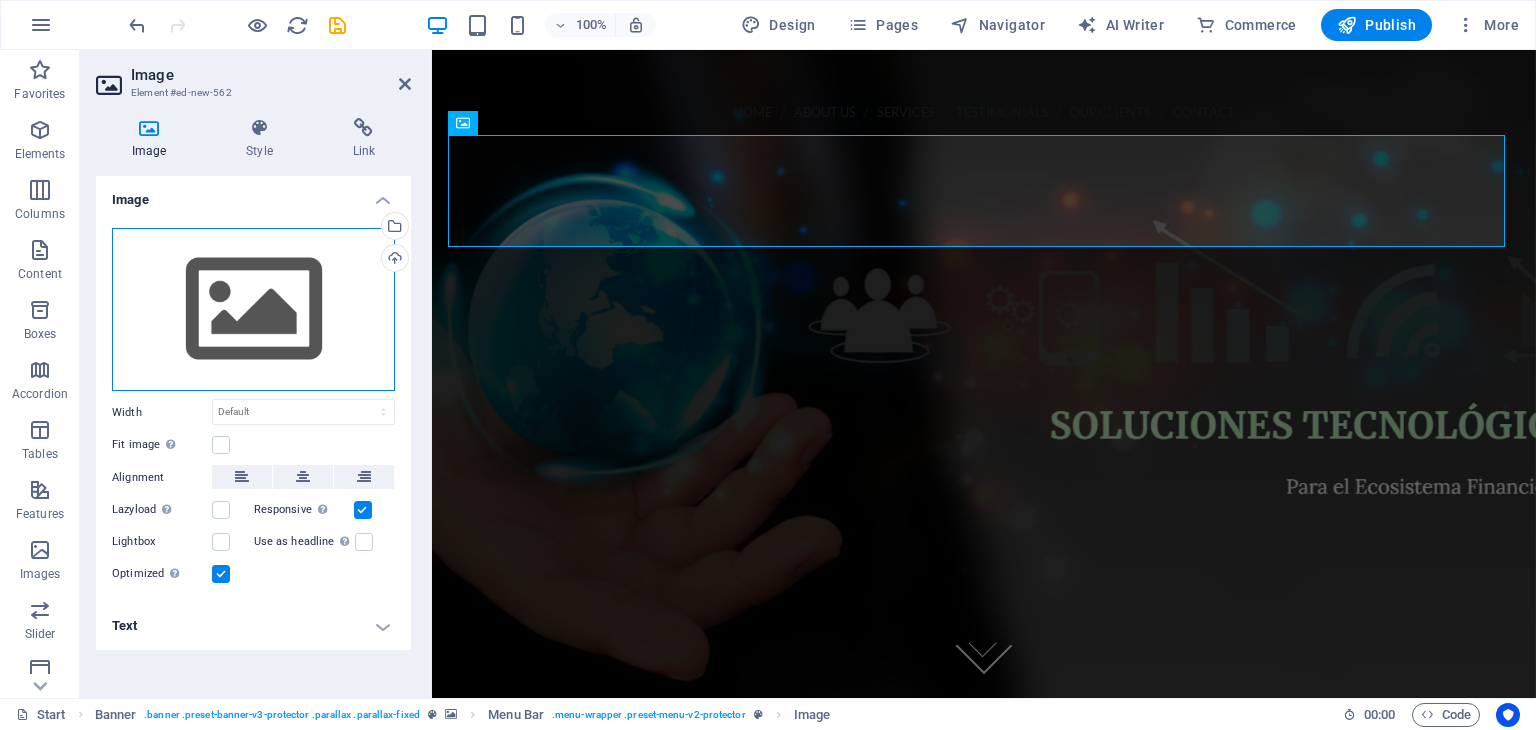 click on "Drag files here, click to choose files or select files from Files or our free stock photos & videos" at bounding box center [253, 310] 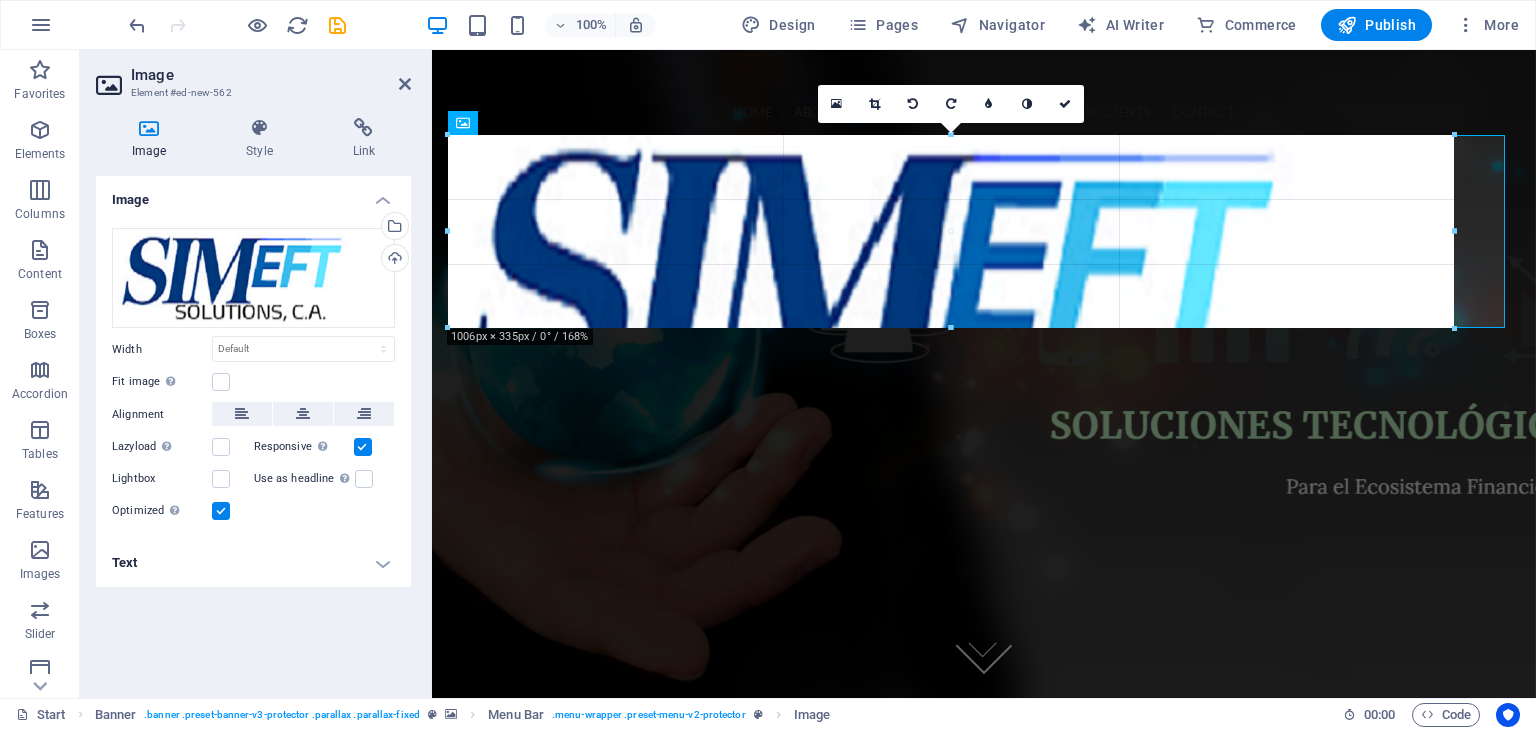 drag, startPoint x: 1505, startPoint y: 485, endPoint x: 1028, endPoint y: 183, distance: 564.56445 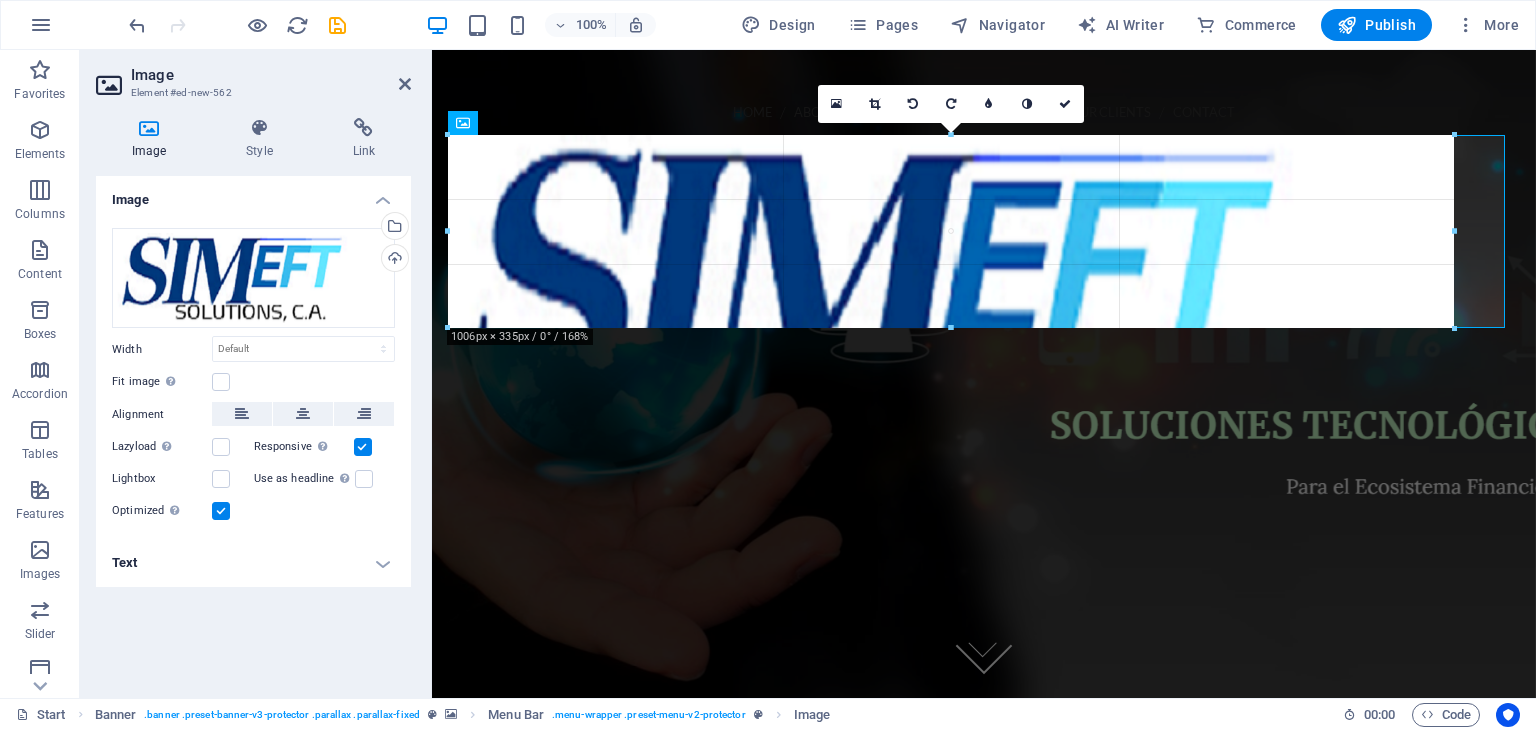 type on "580" 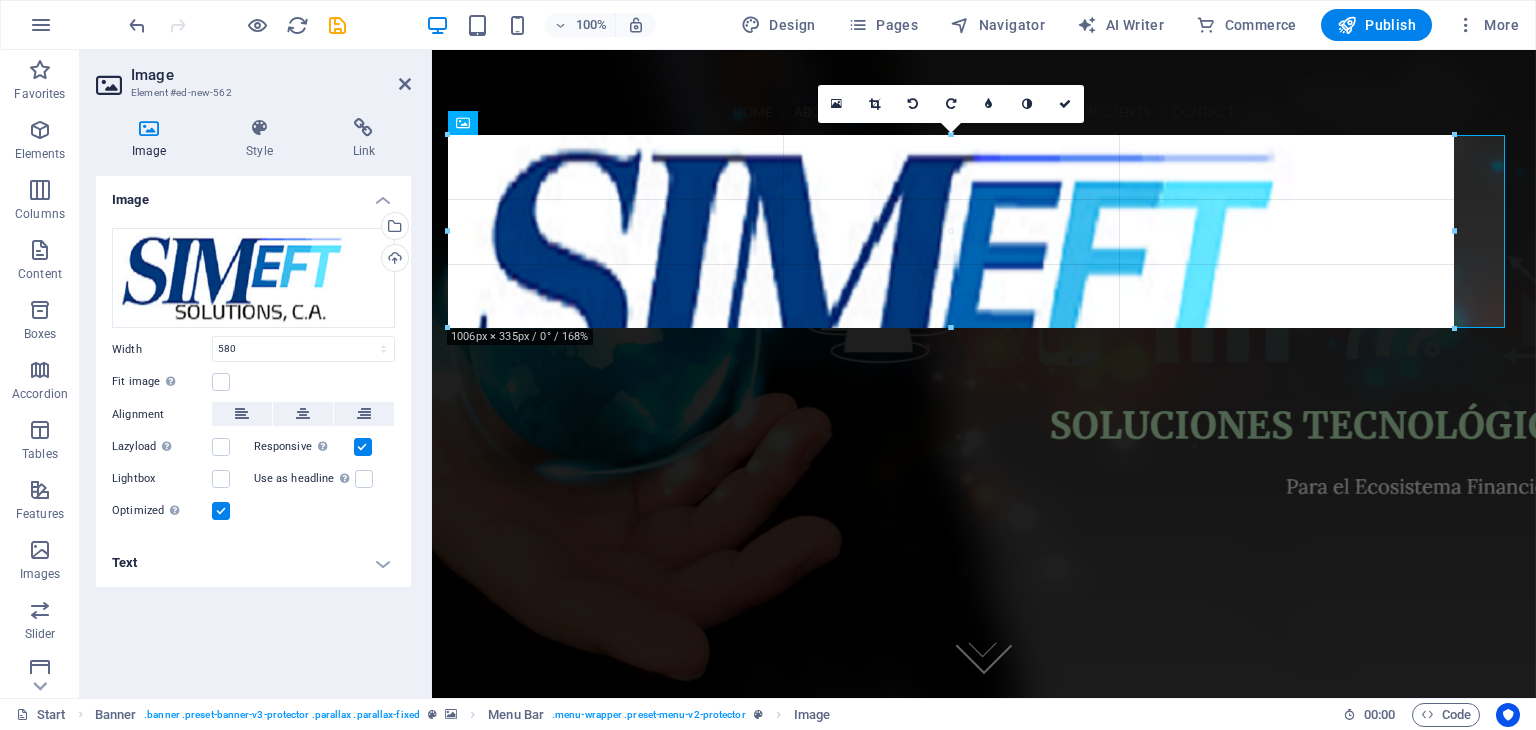 select on "px" 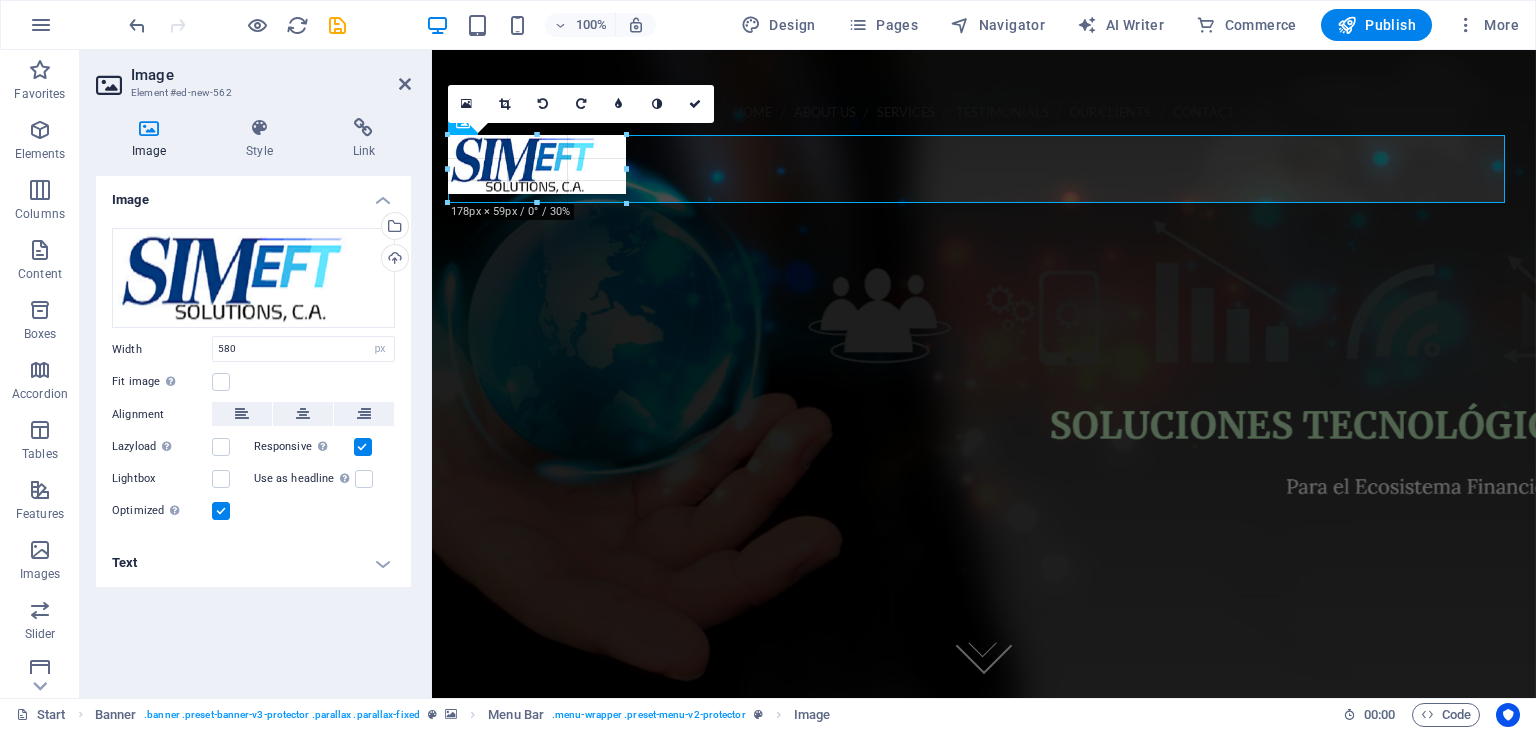 drag, startPoint x: 1028, startPoint y: 329, endPoint x: 653, endPoint y: 175, distance: 405.38992 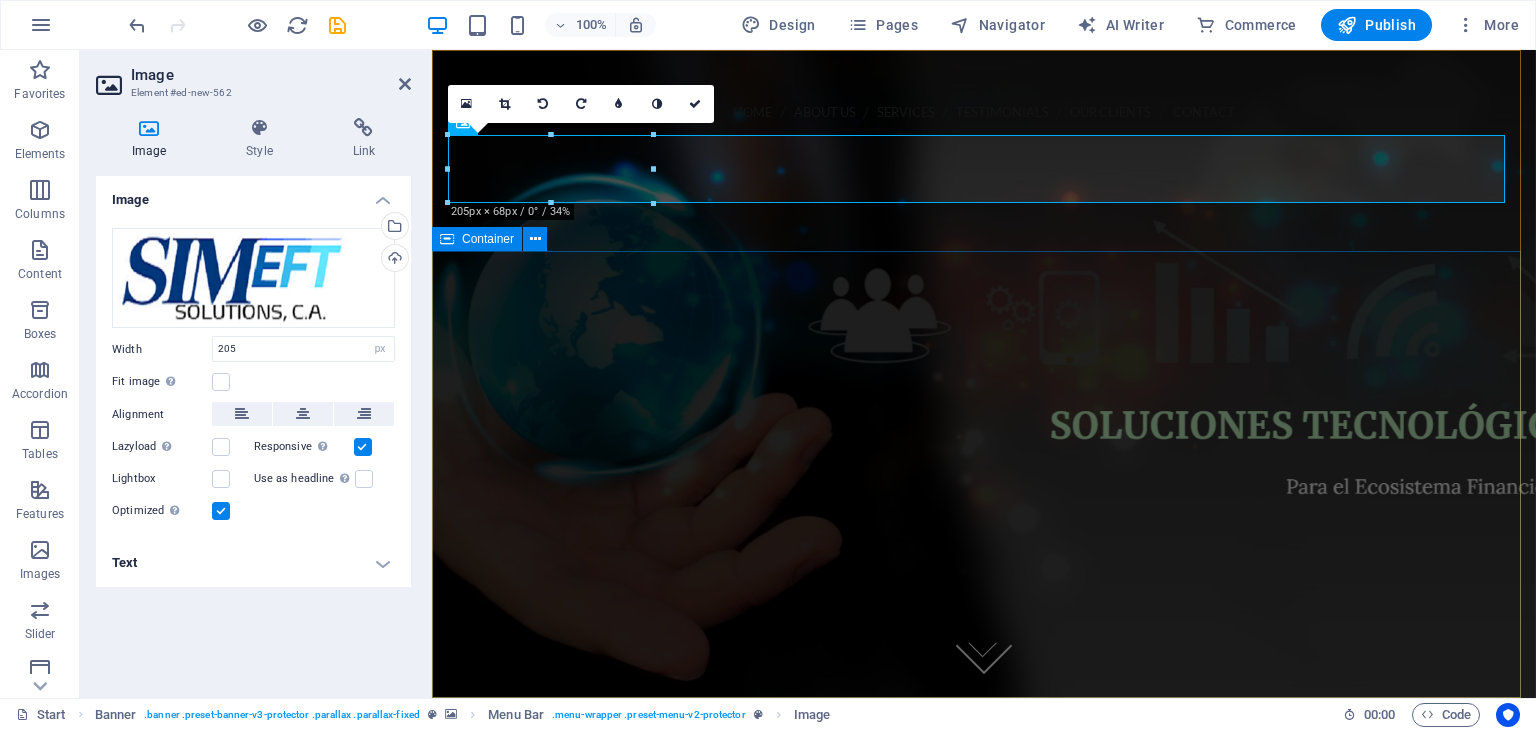 click at bounding box center (984, 437) 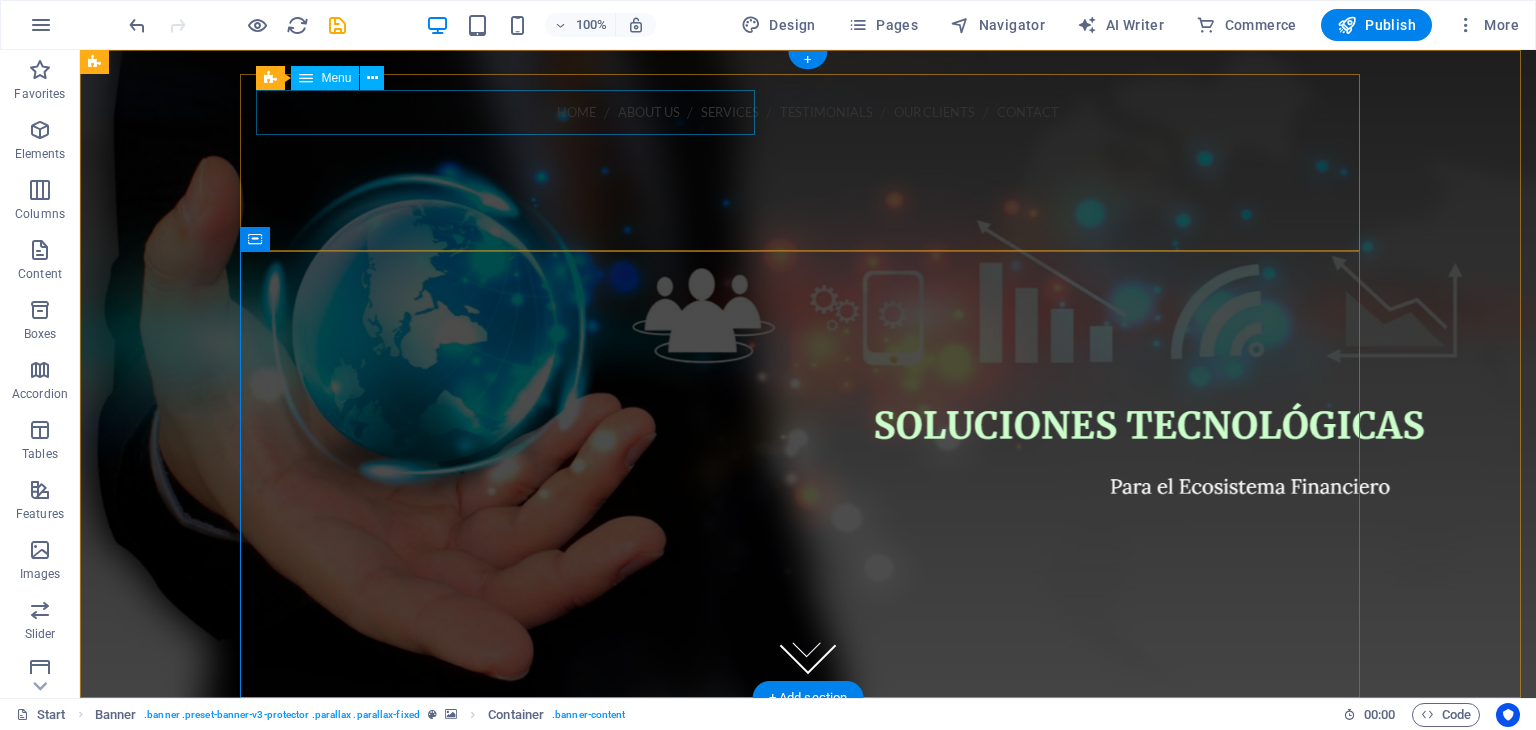 click on "Home About us Services Testimonials Our Clients Contact" at bounding box center (808, 112) 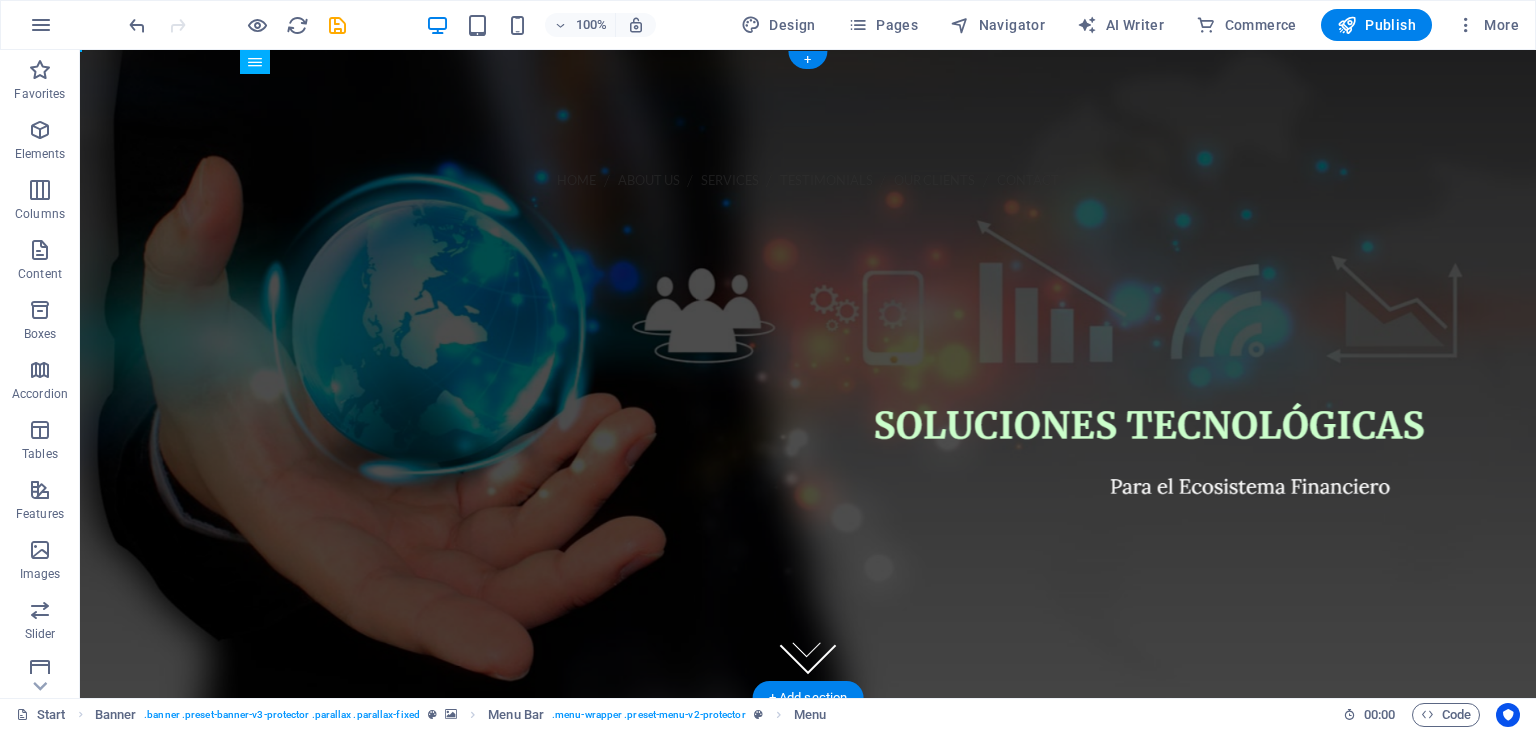 drag, startPoint x: 480, startPoint y: 128, endPoint x: 660, endPoint y: 185, distance: 188.80943 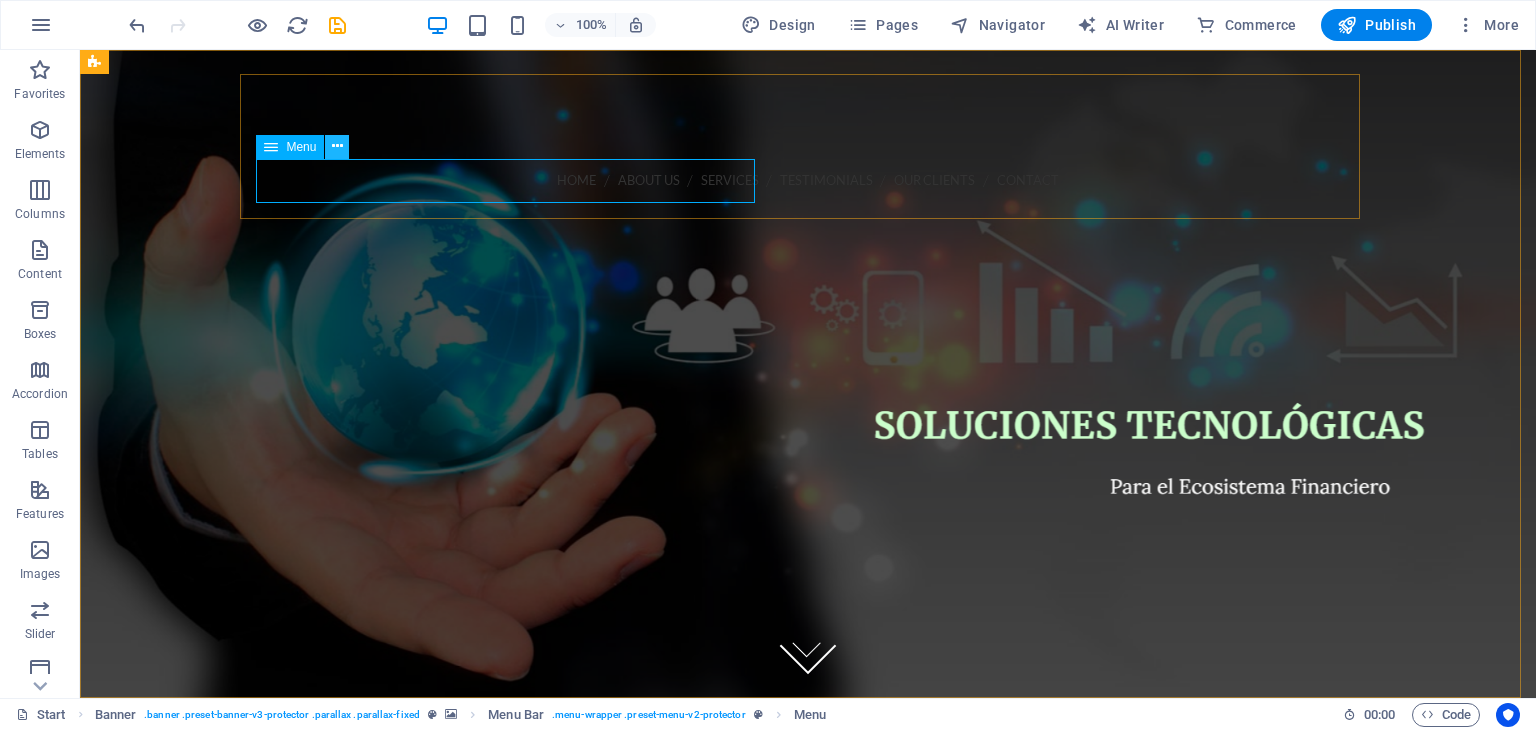 click at bounding box center [337, 146] 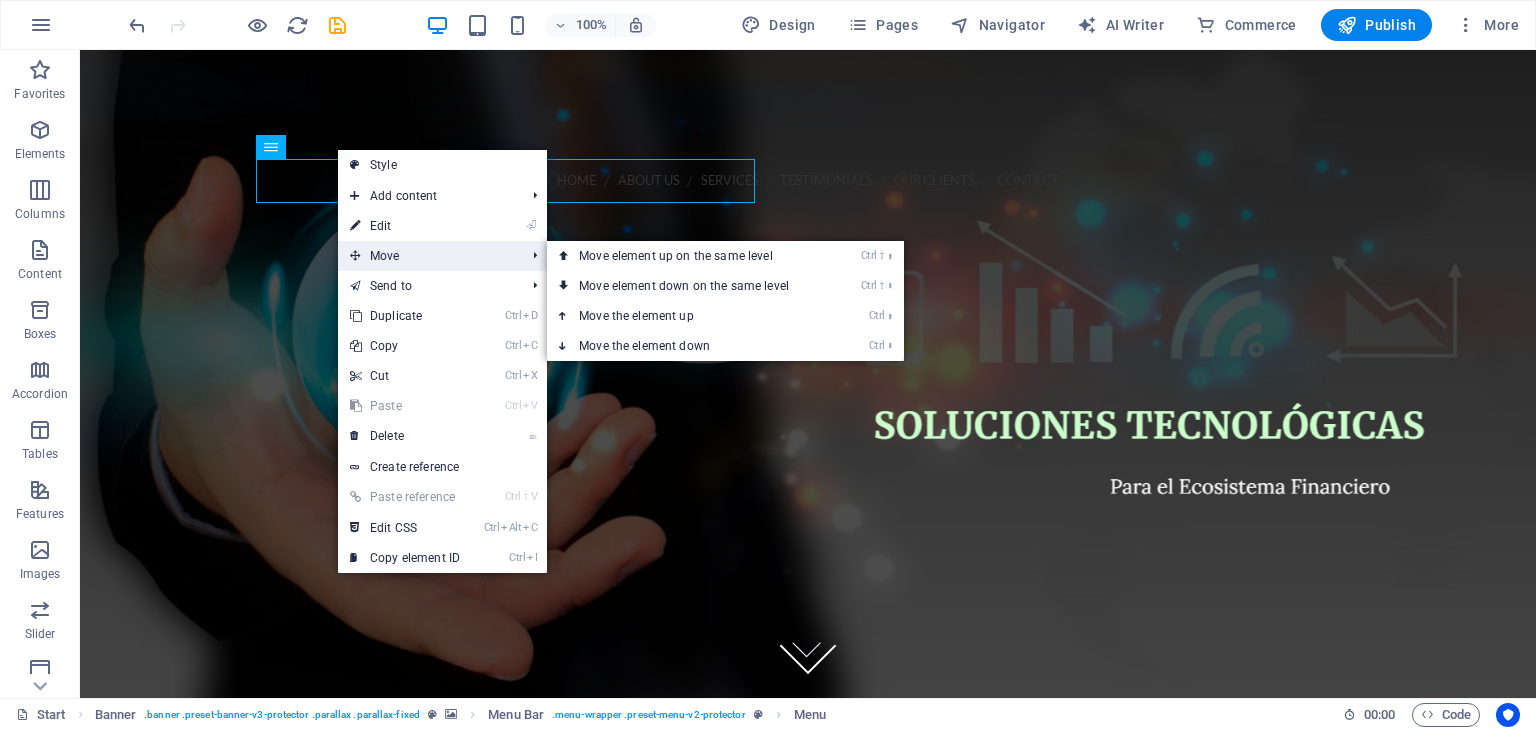 click on "Move" at bounding box center (427, 256) 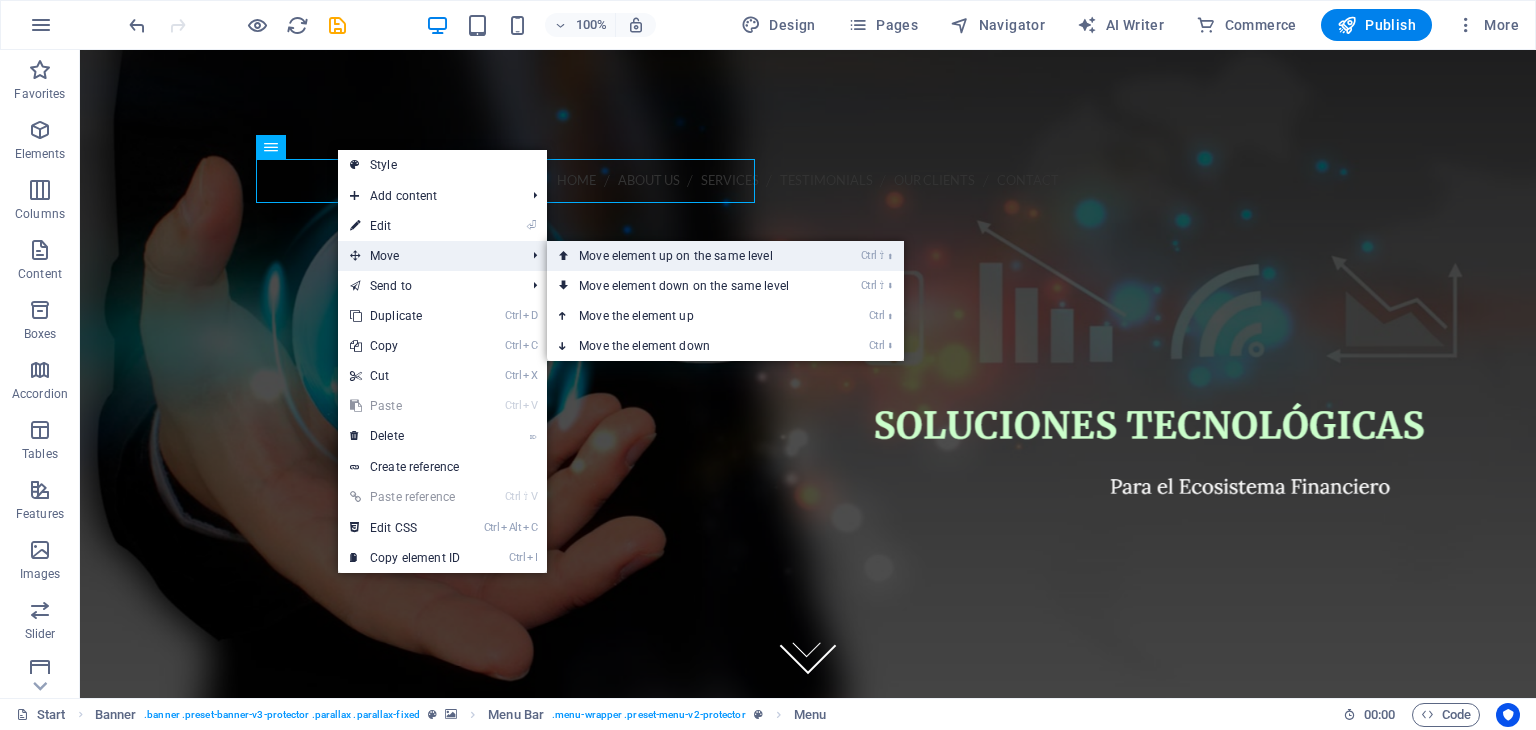 click on "Ctrl ⇧ ⬆  Move element up on the same level" at bounding box center (688, 256) 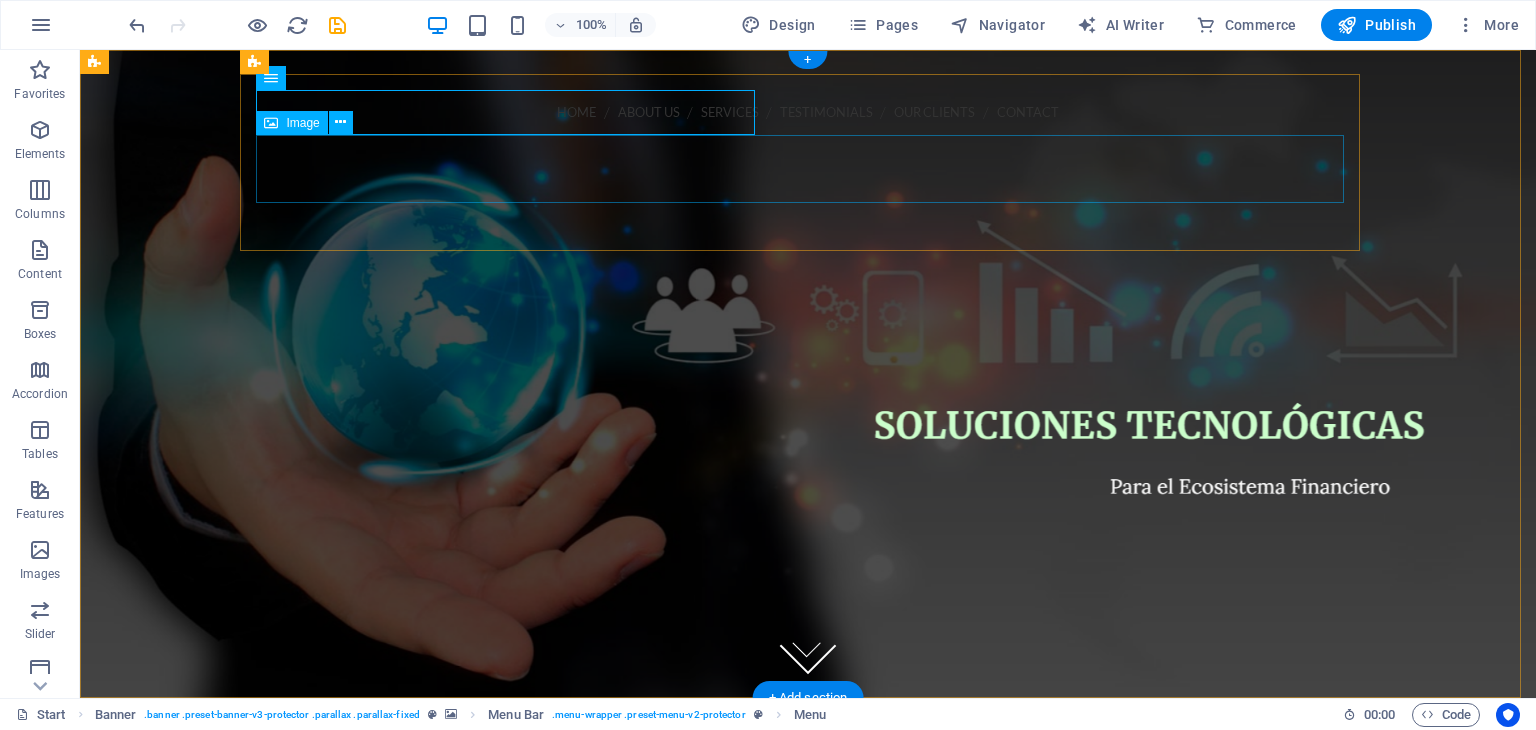 click at bounding box center [808, 169] 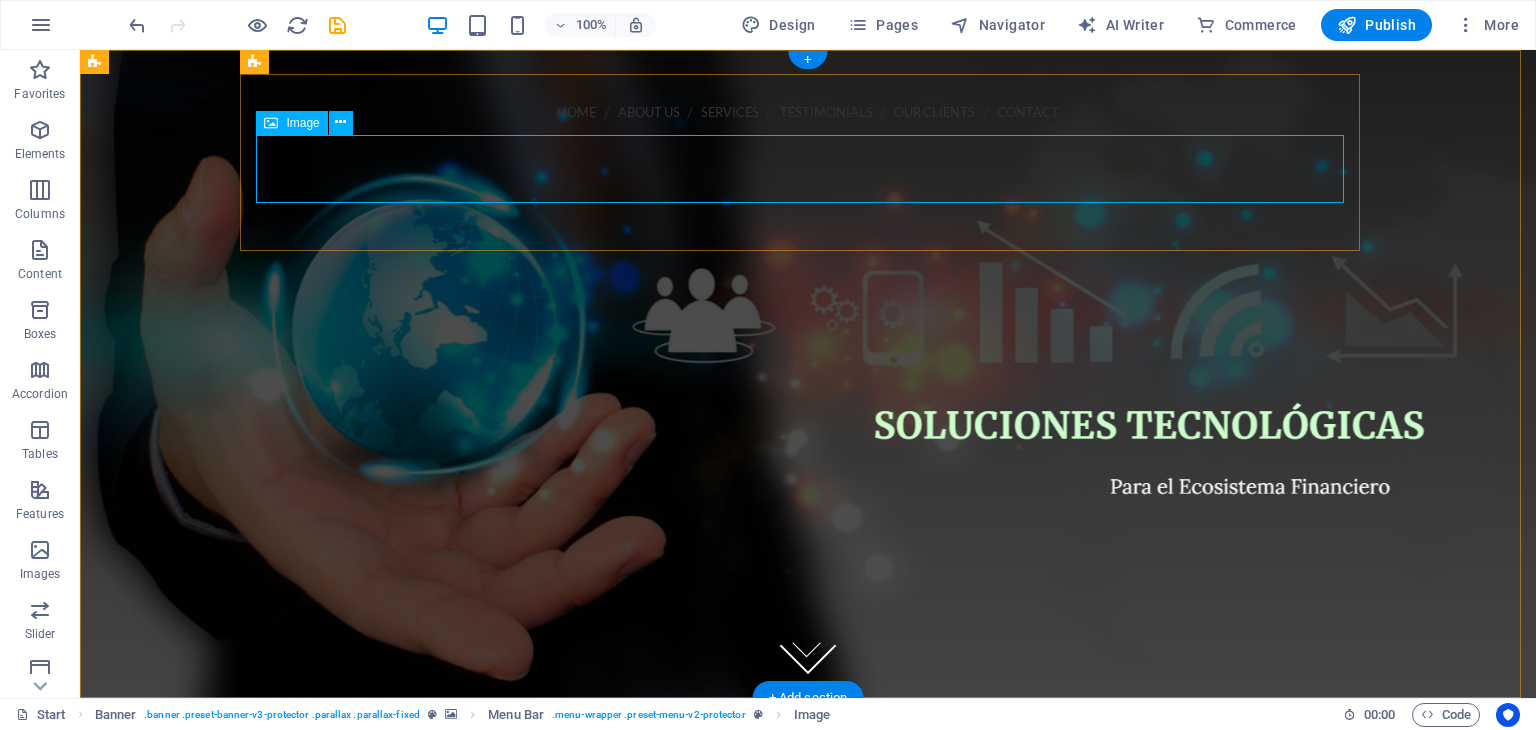 click at bounding box center [808, 169] 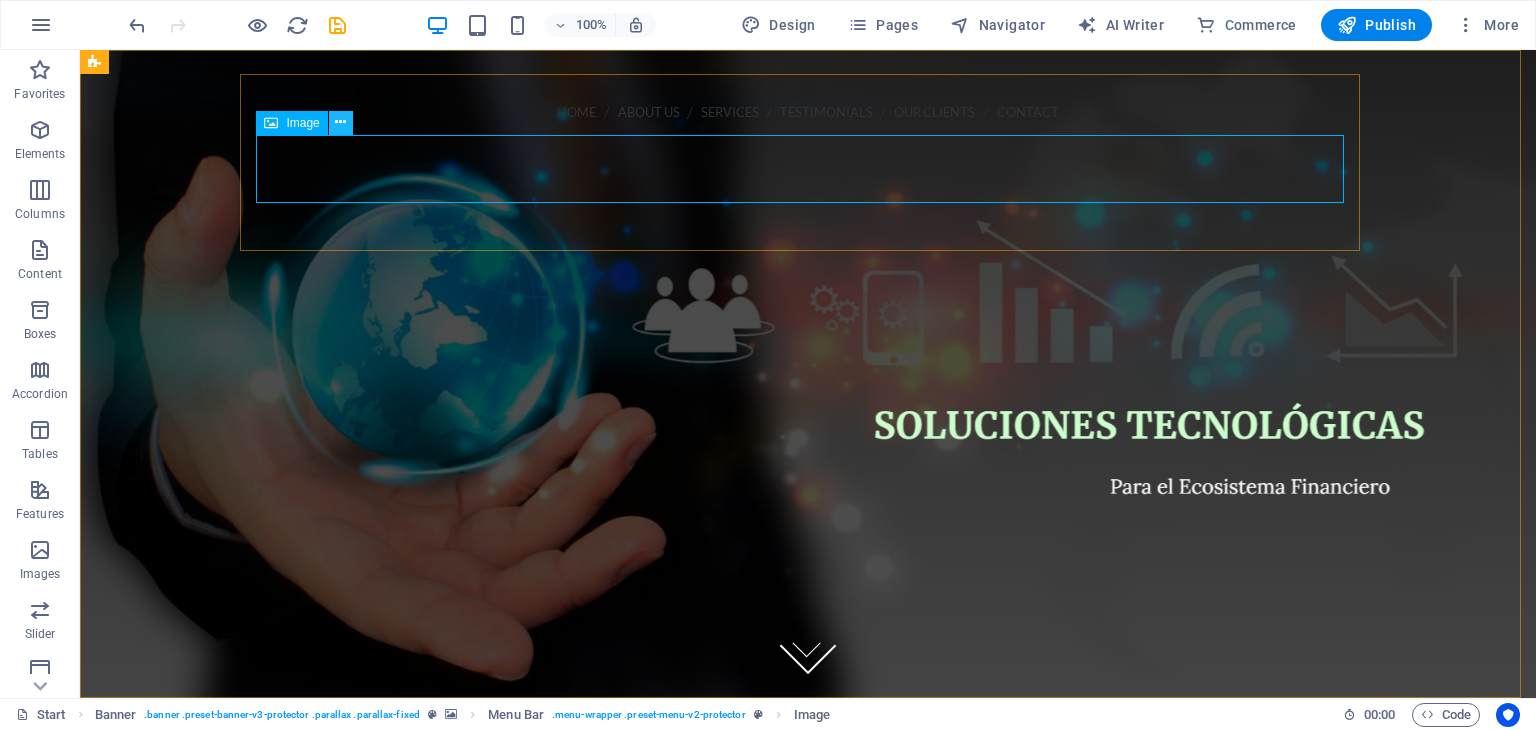click at bounding box center [340, 122] 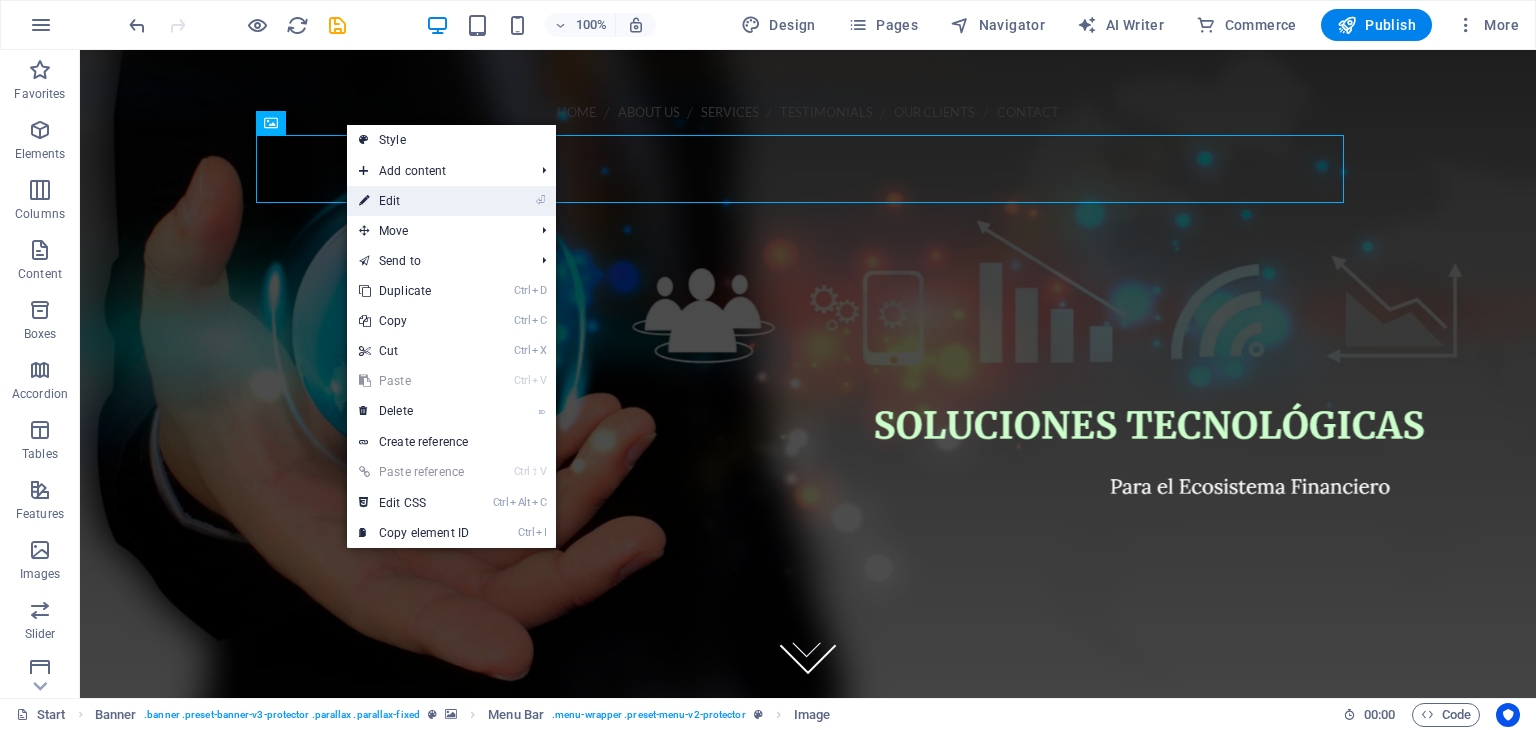 click on "⏎  Edit" at bounding box center (451, 201) 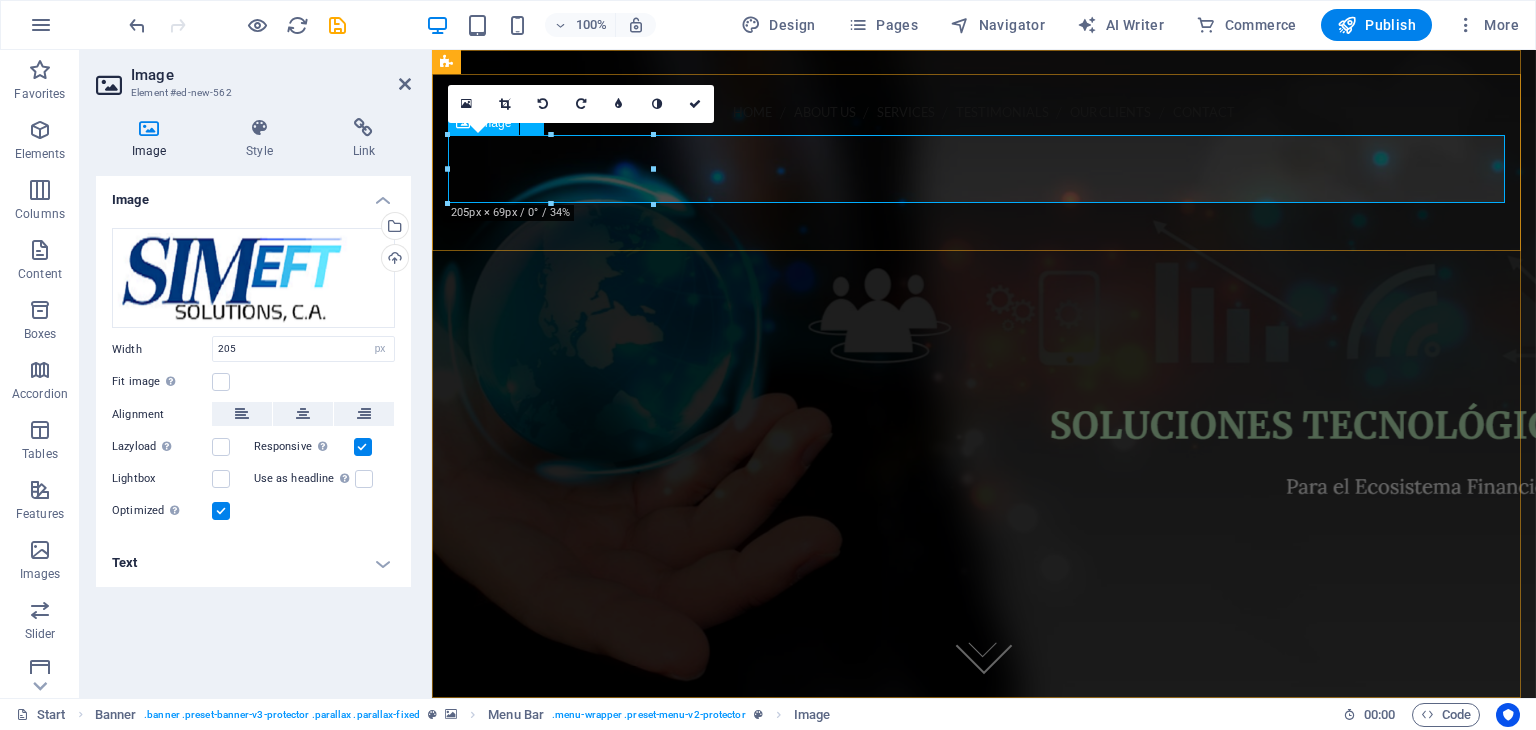click at bounding box center [984, 169] 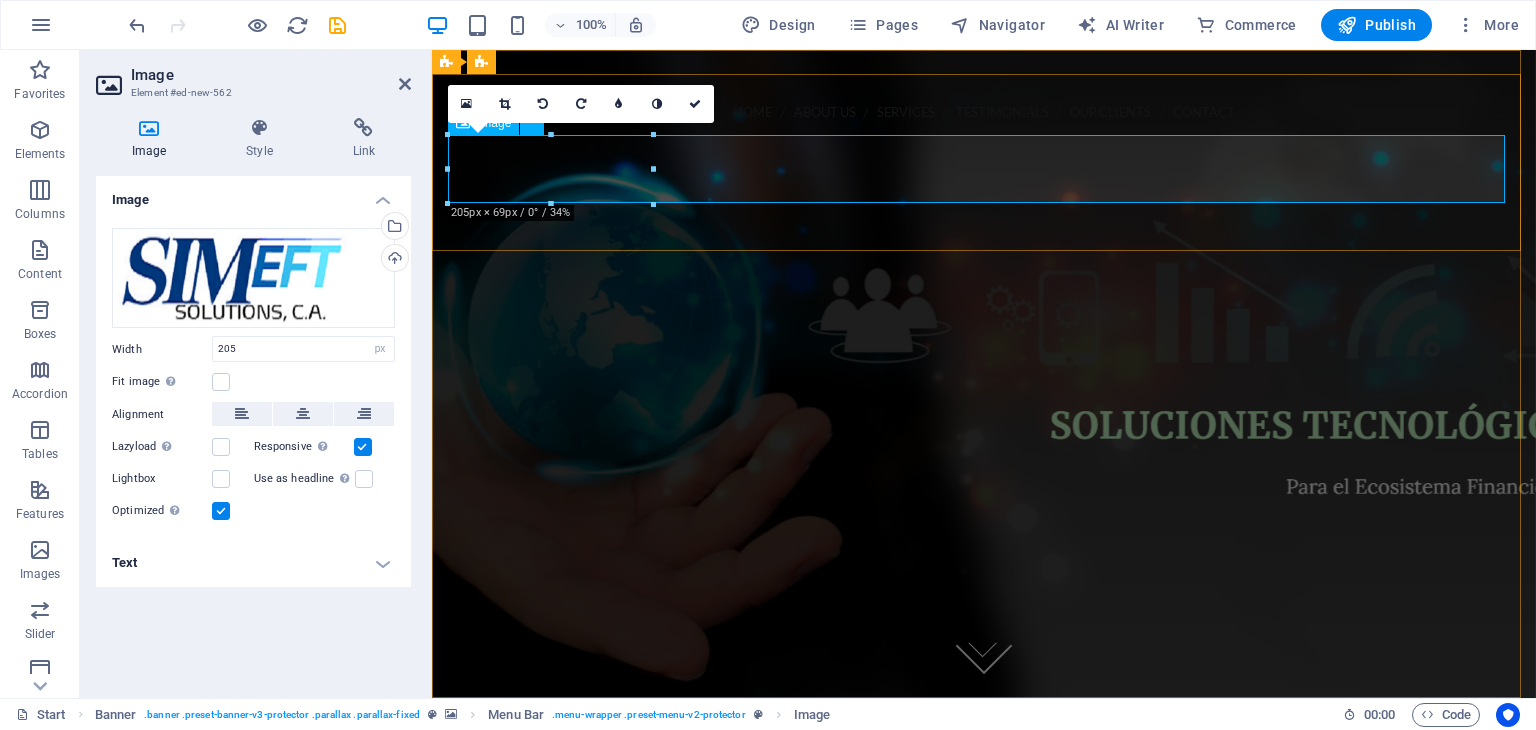 click at bounding box center (984, 169) 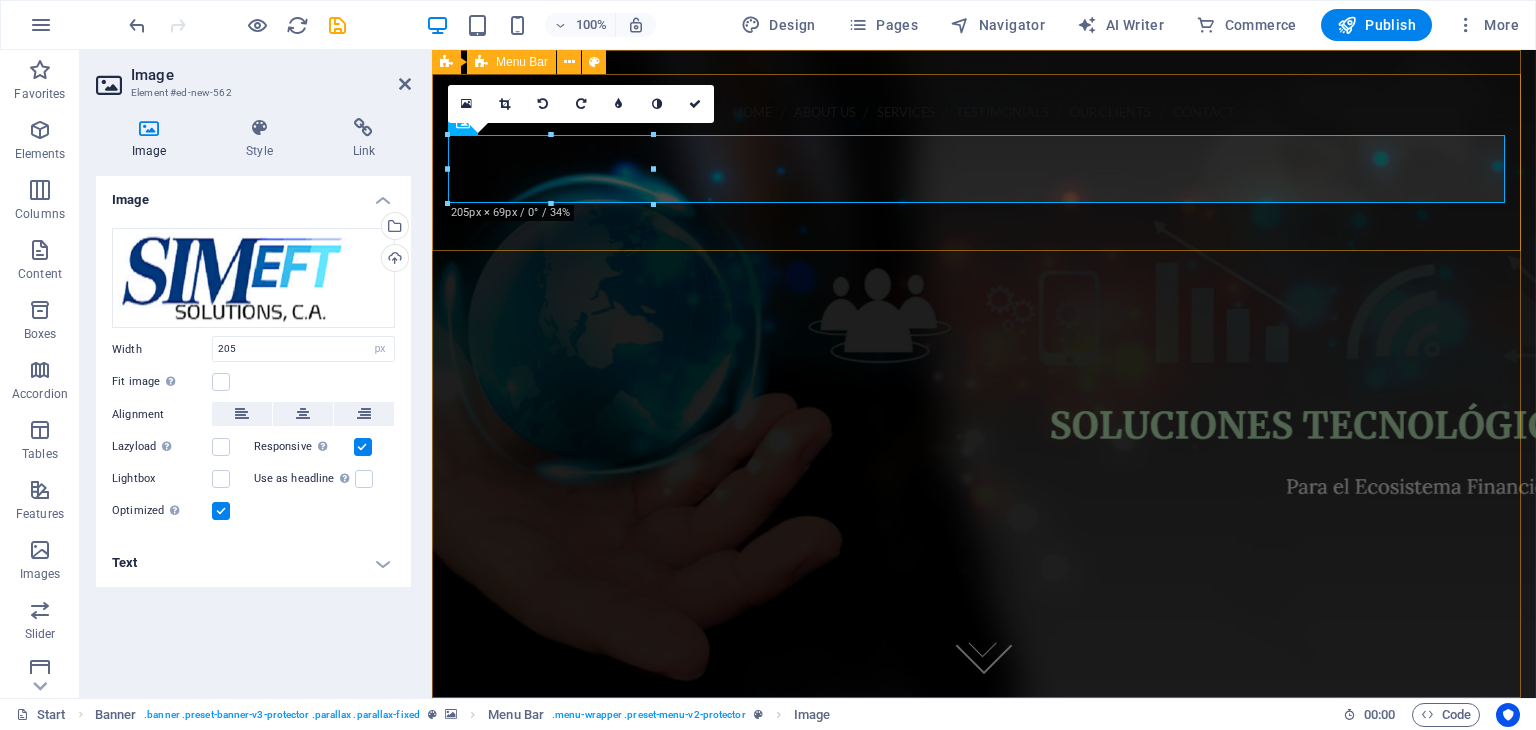 click on "Home About us Services Testimonials Our Clients Contact Call us      [PHONE] Menu" at bounding box center [984, 215] 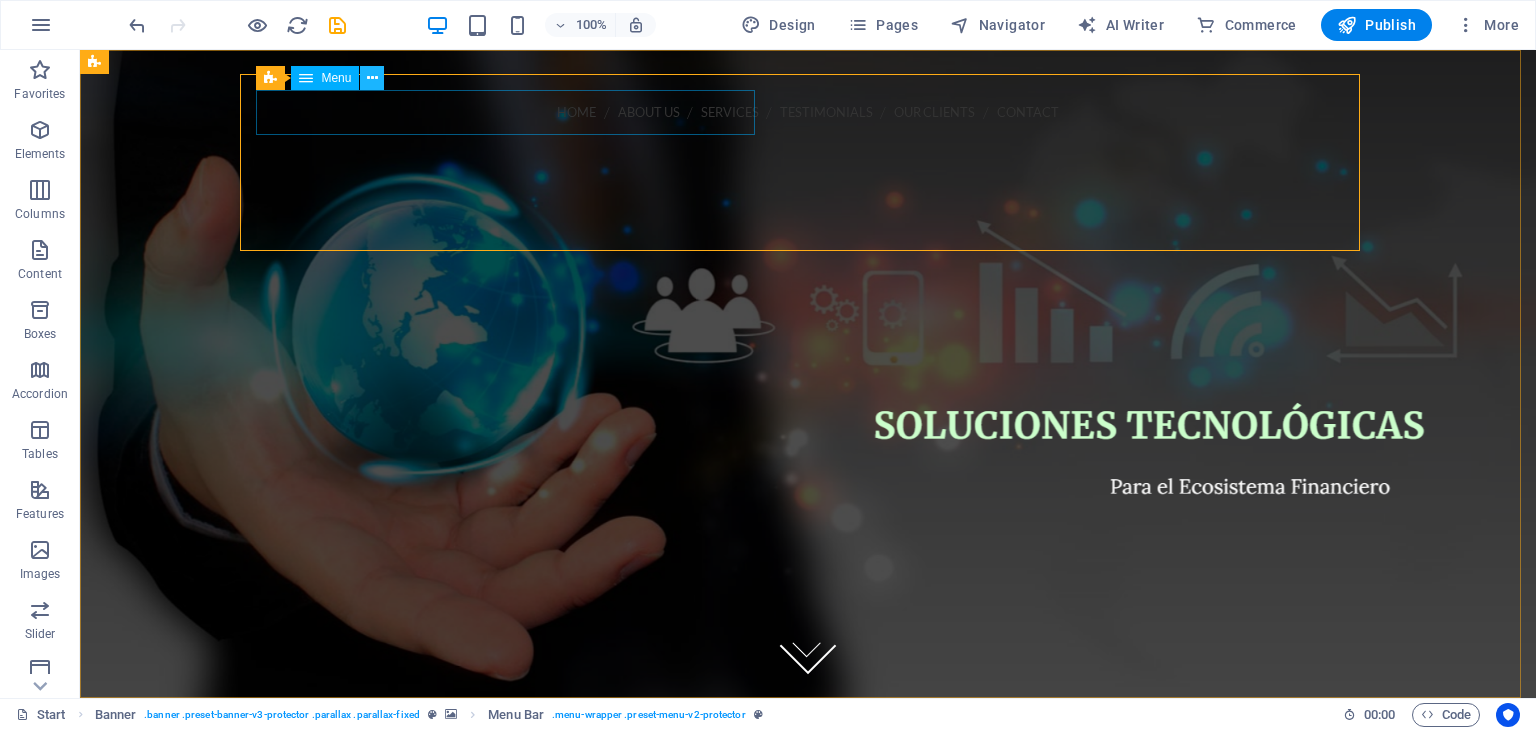click at bounding box center [372, 78] 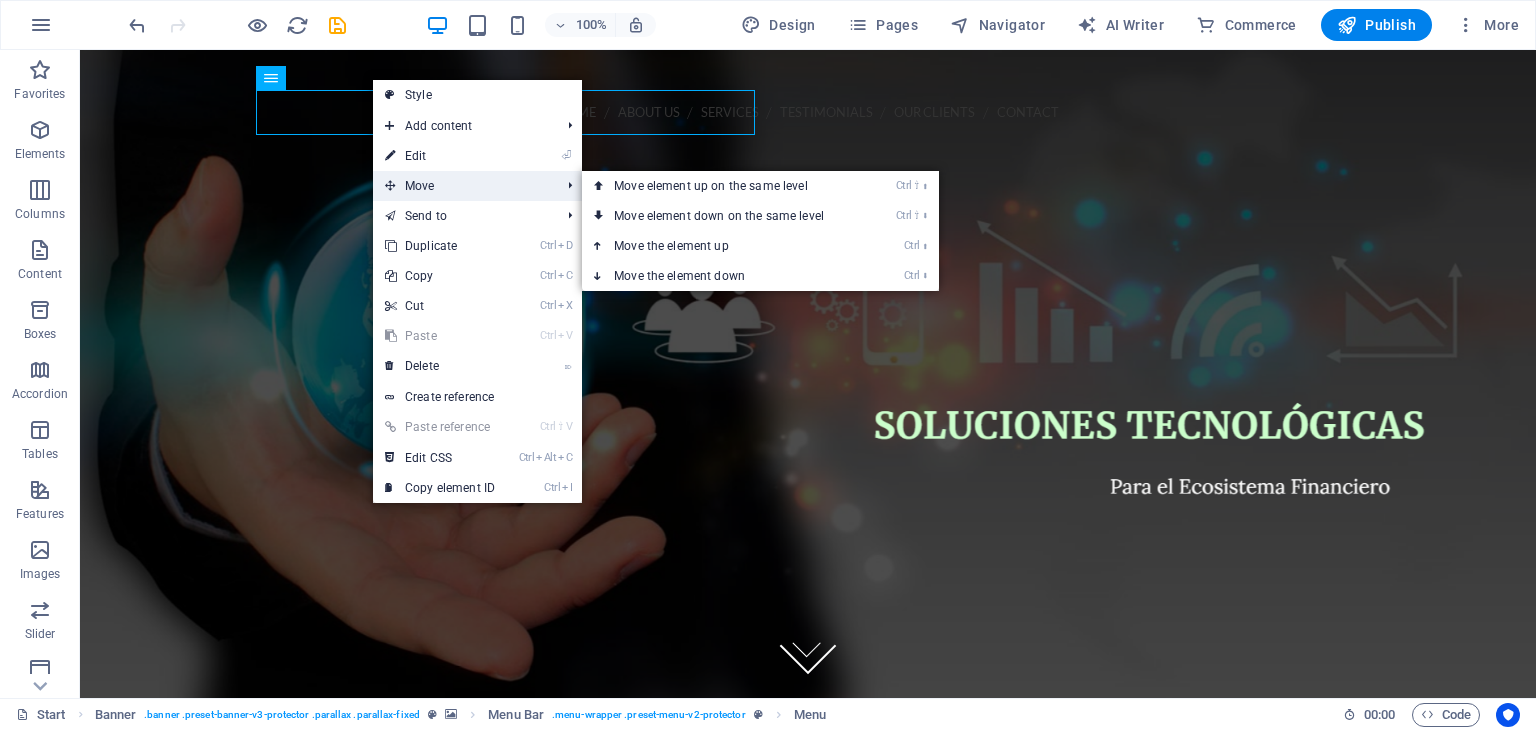 click on "Move" at bounding box center [462, 186] 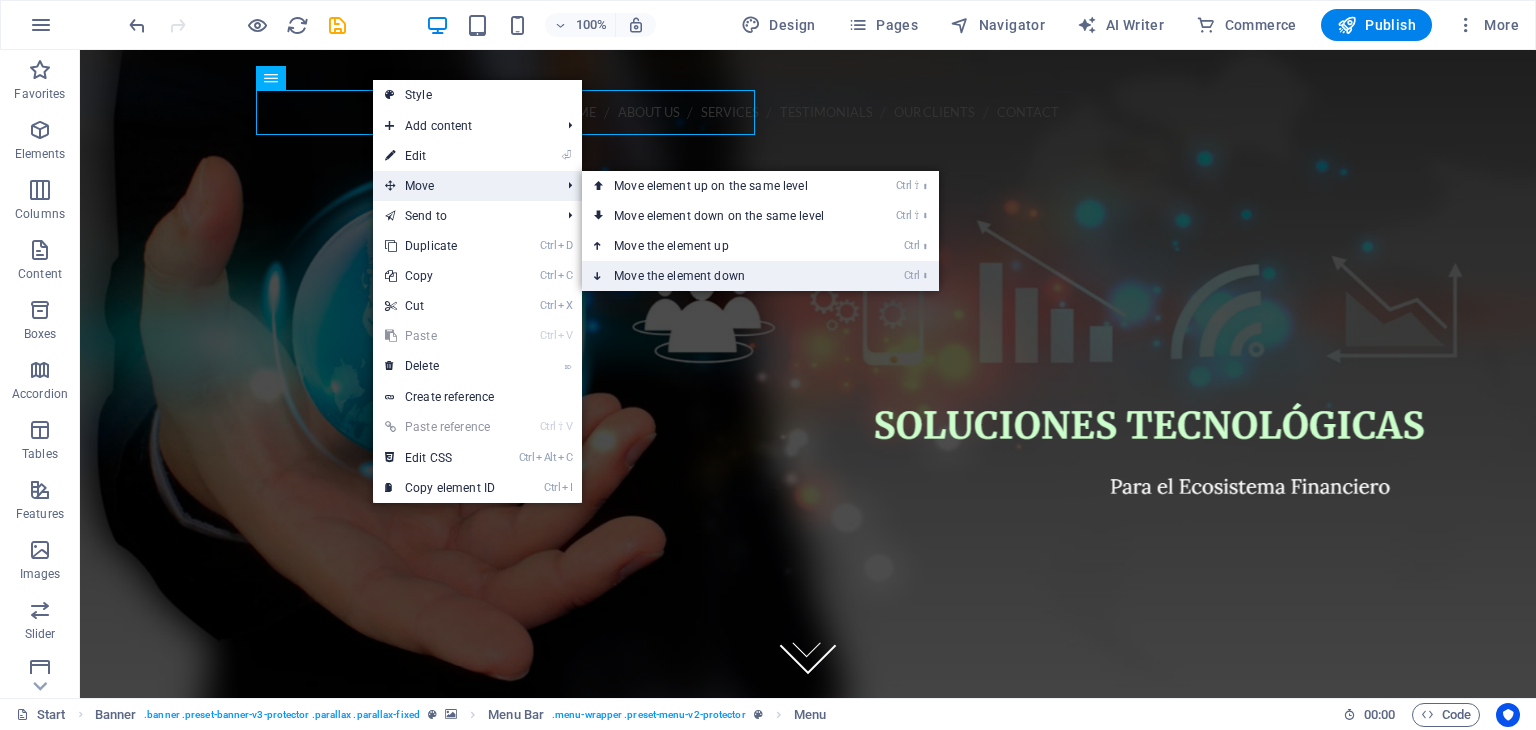 click on "Ctrl ⬇  Move the element down" at bounding box center (723, 276) 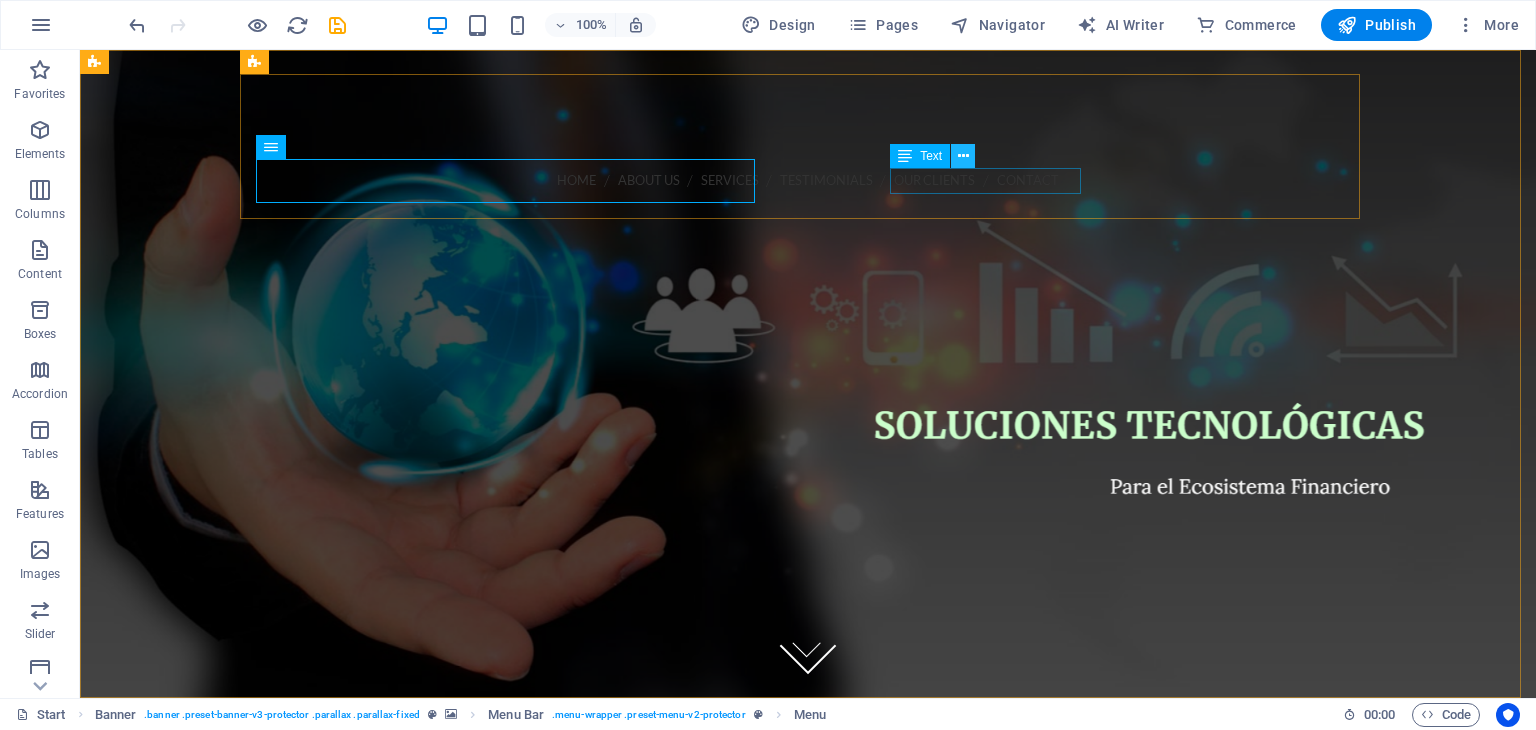 click at bounding box center (963, 156) 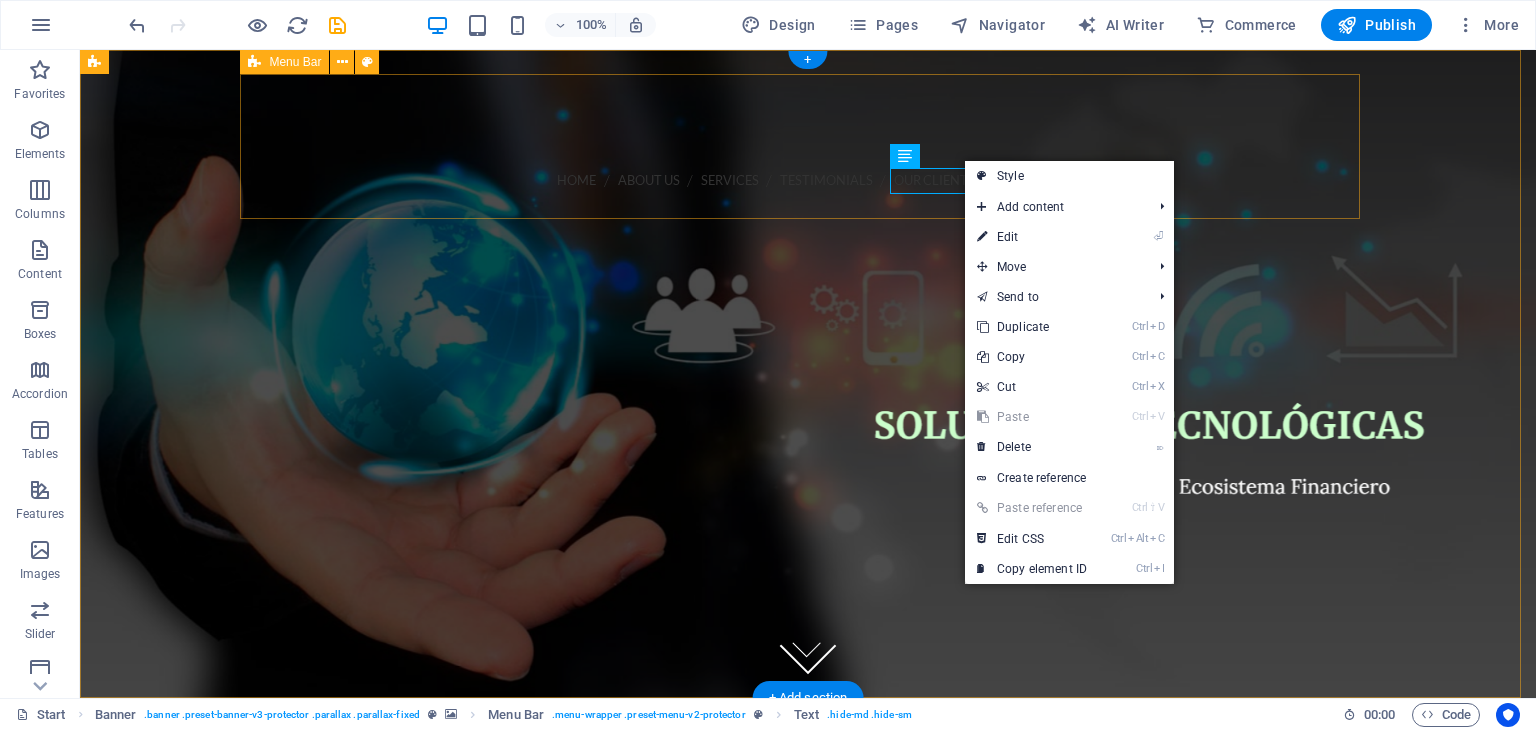 click on "Home About us Services Testimonials Our Clients Contact Call us      [PHONE] Menu" at bounding box center (808, 215) 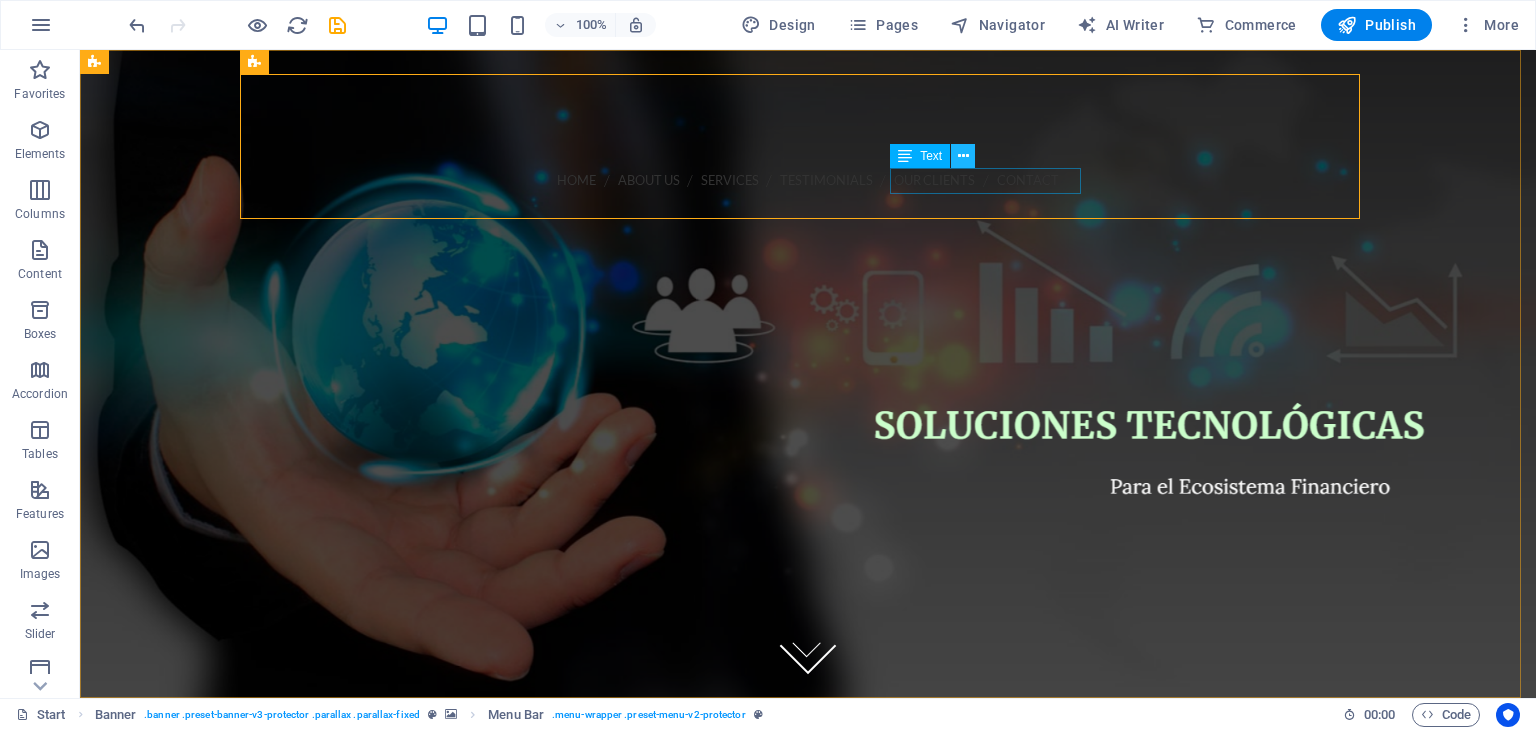 click at bounding box center (963, 156) 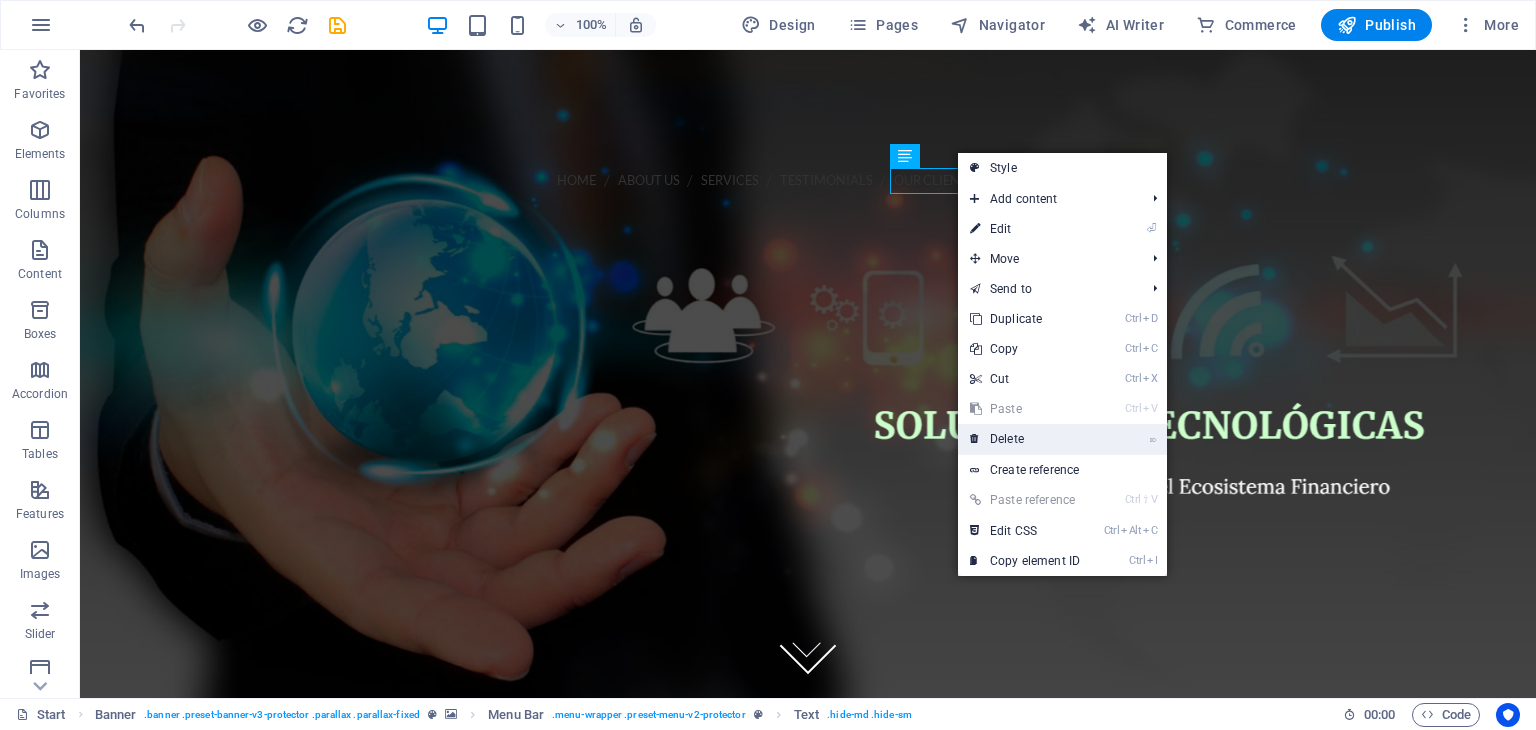 click on "⌦  Delete" at bounding box center [1025, 439] 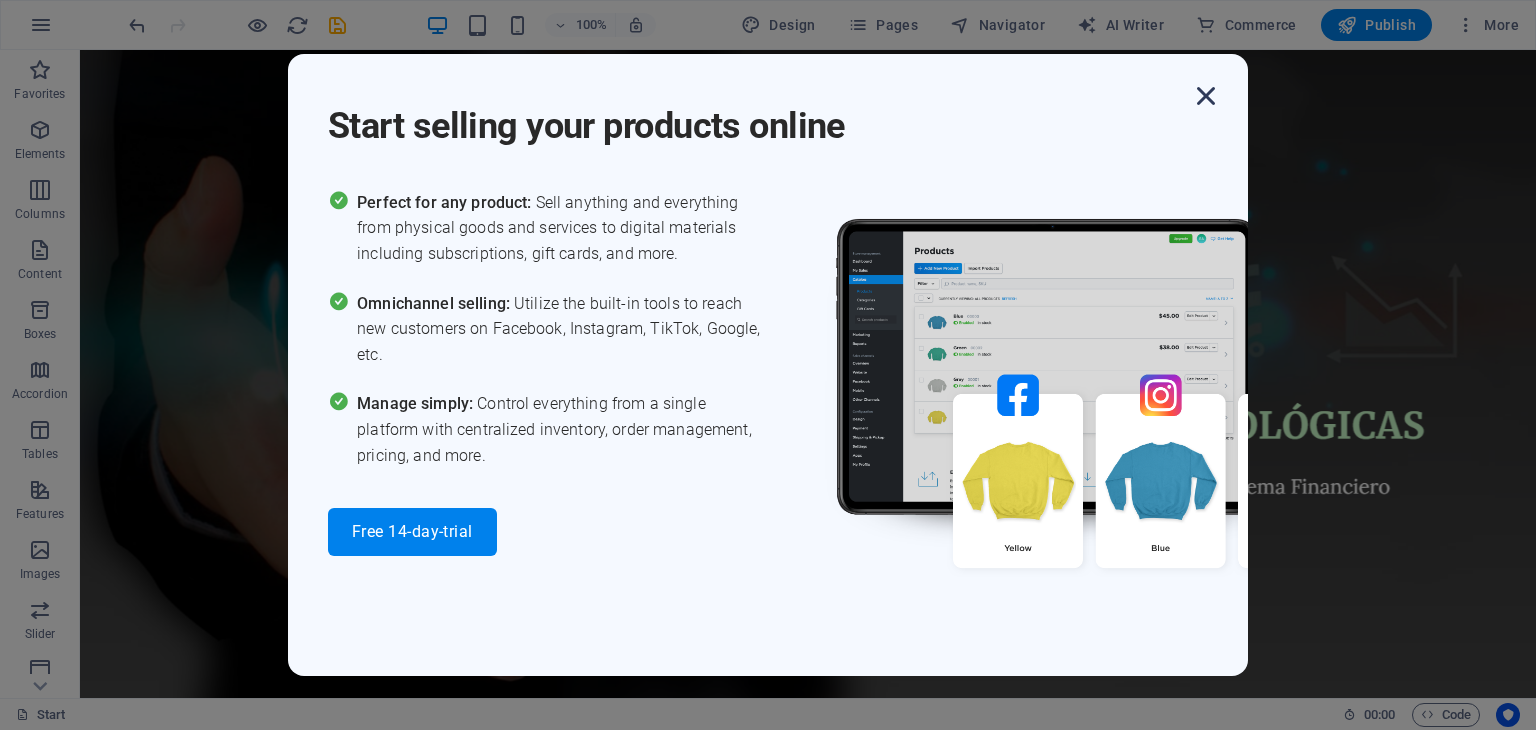 click at bounding box center [1206, 96] 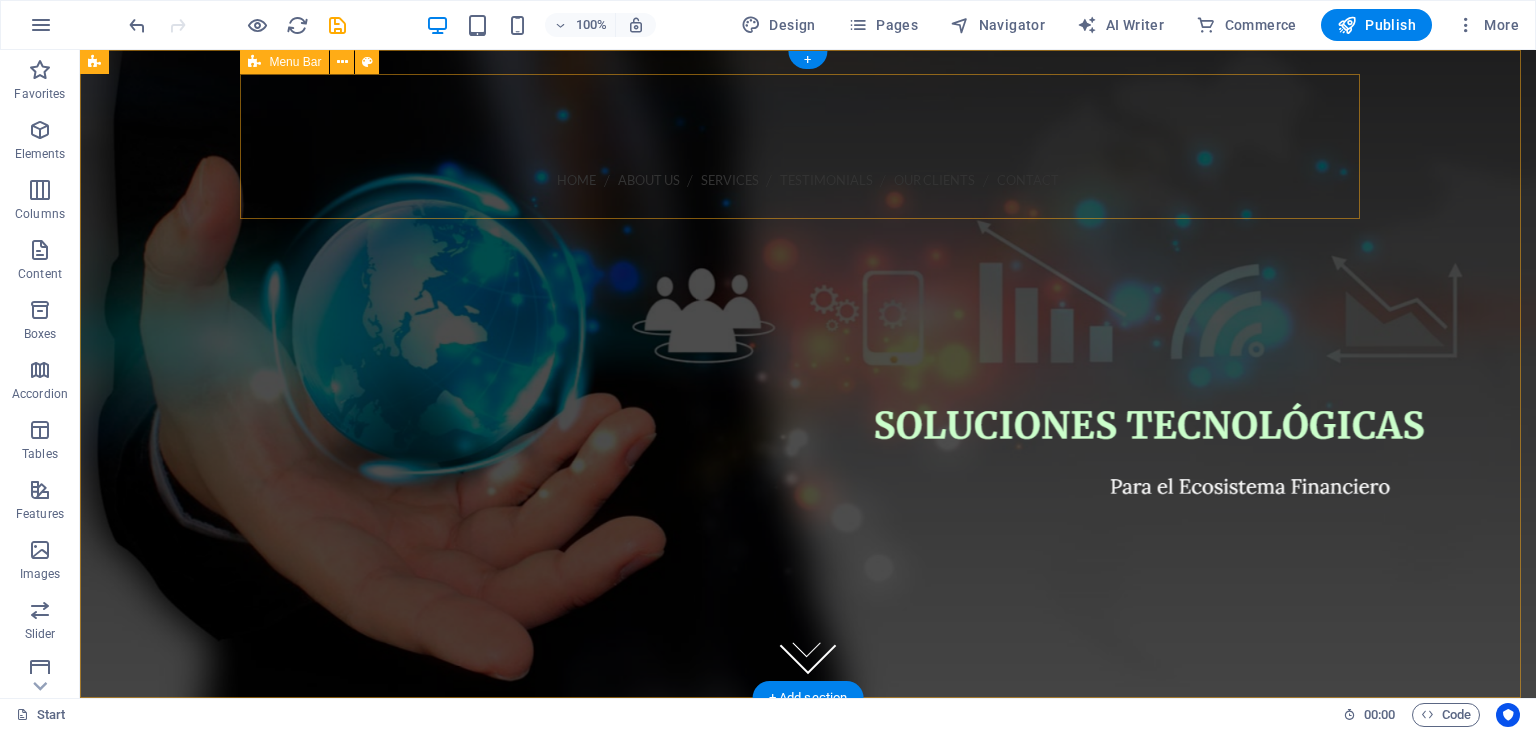 click on "Home About us Services Testimonials Our Clients Contact Menu" at bounding box center (808, 202) 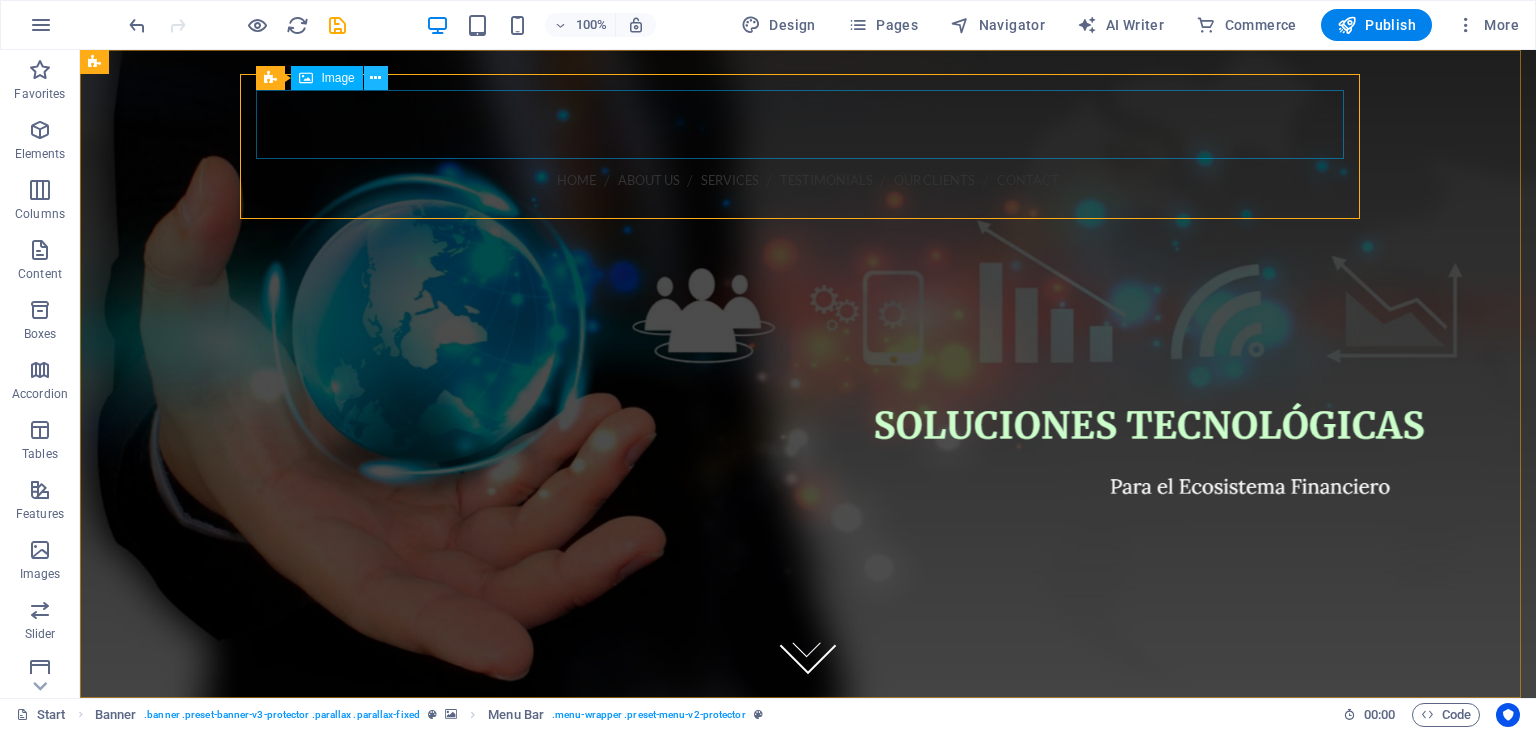 click at bounding box center (375, 78) 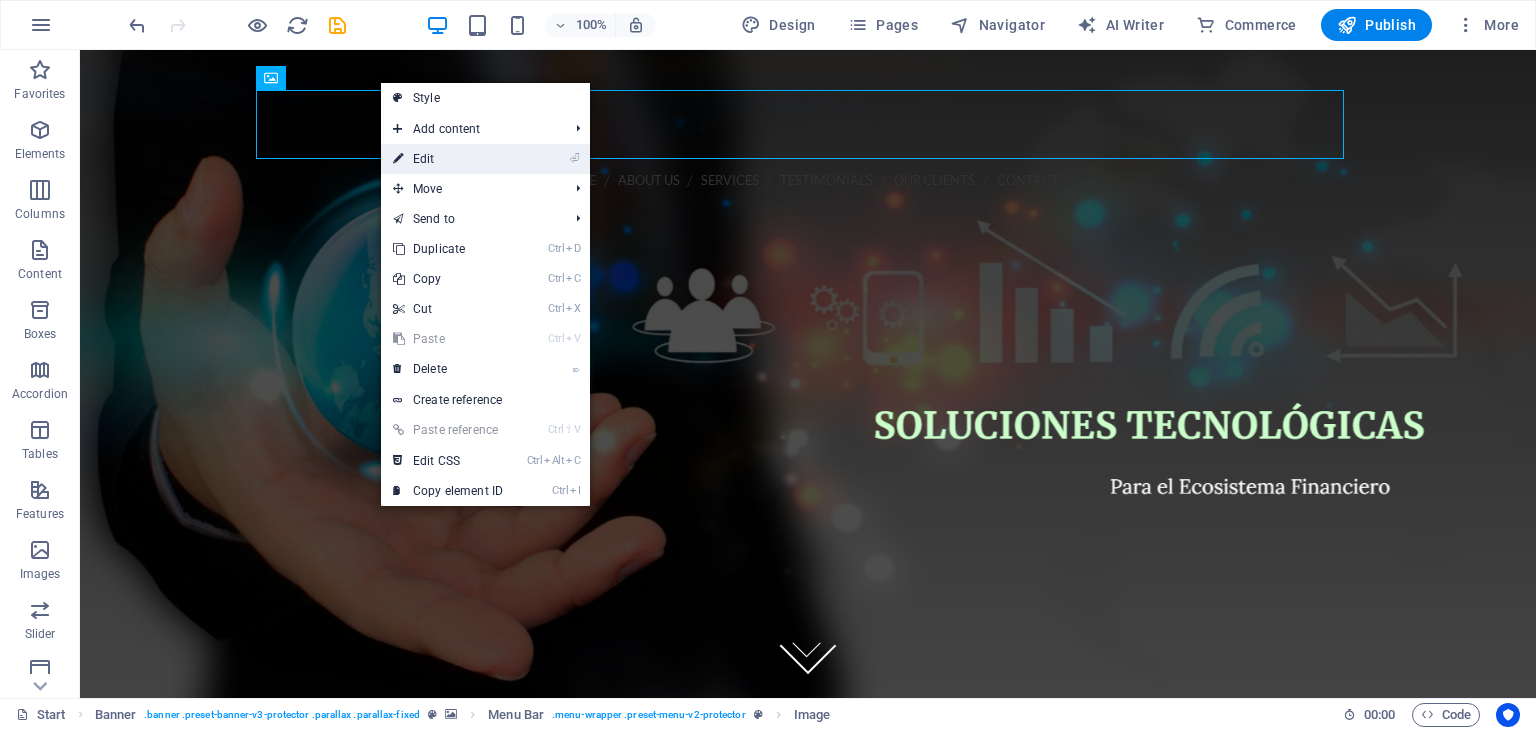 click on "⏎  Edit" at bounding box center (448, 159) 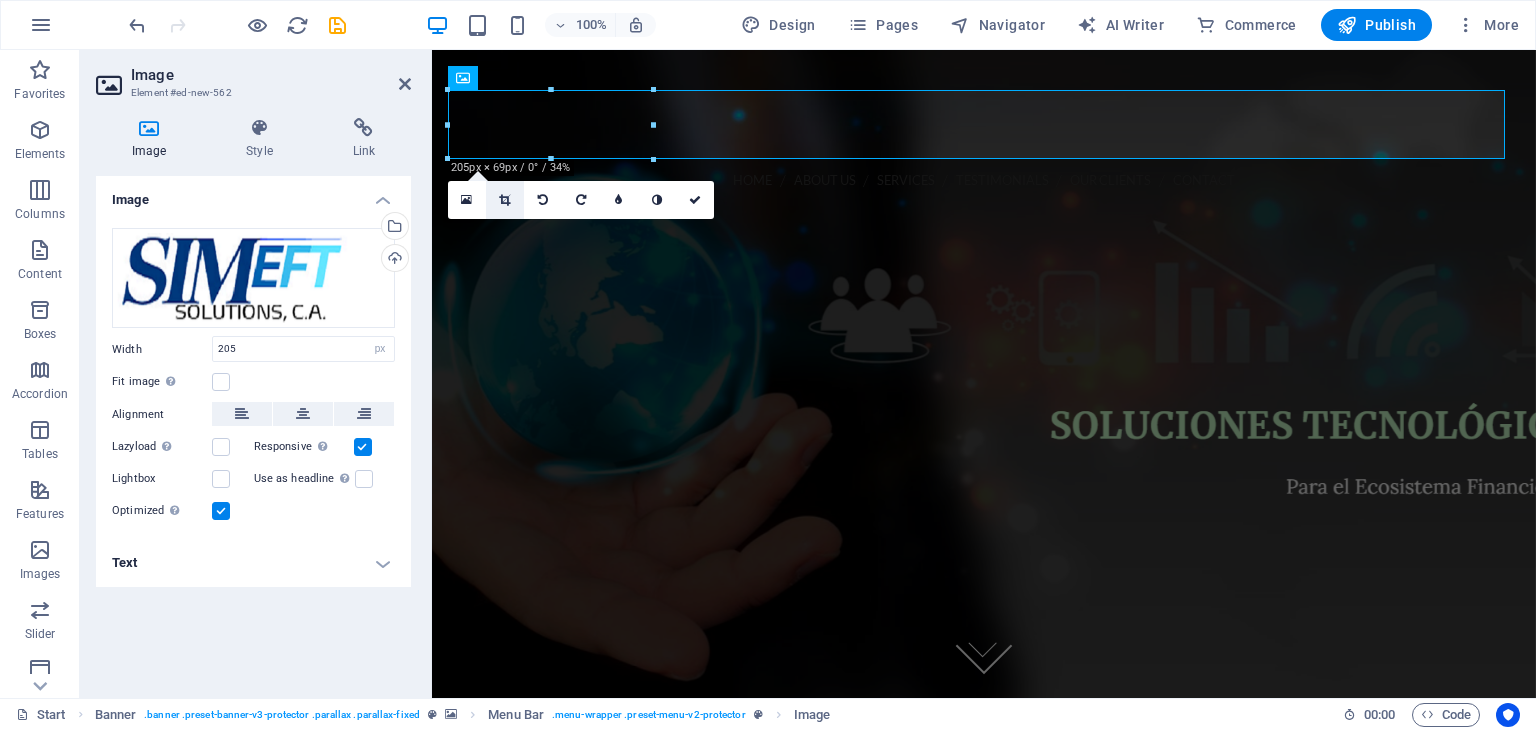 click at bounding box center (504, 200) 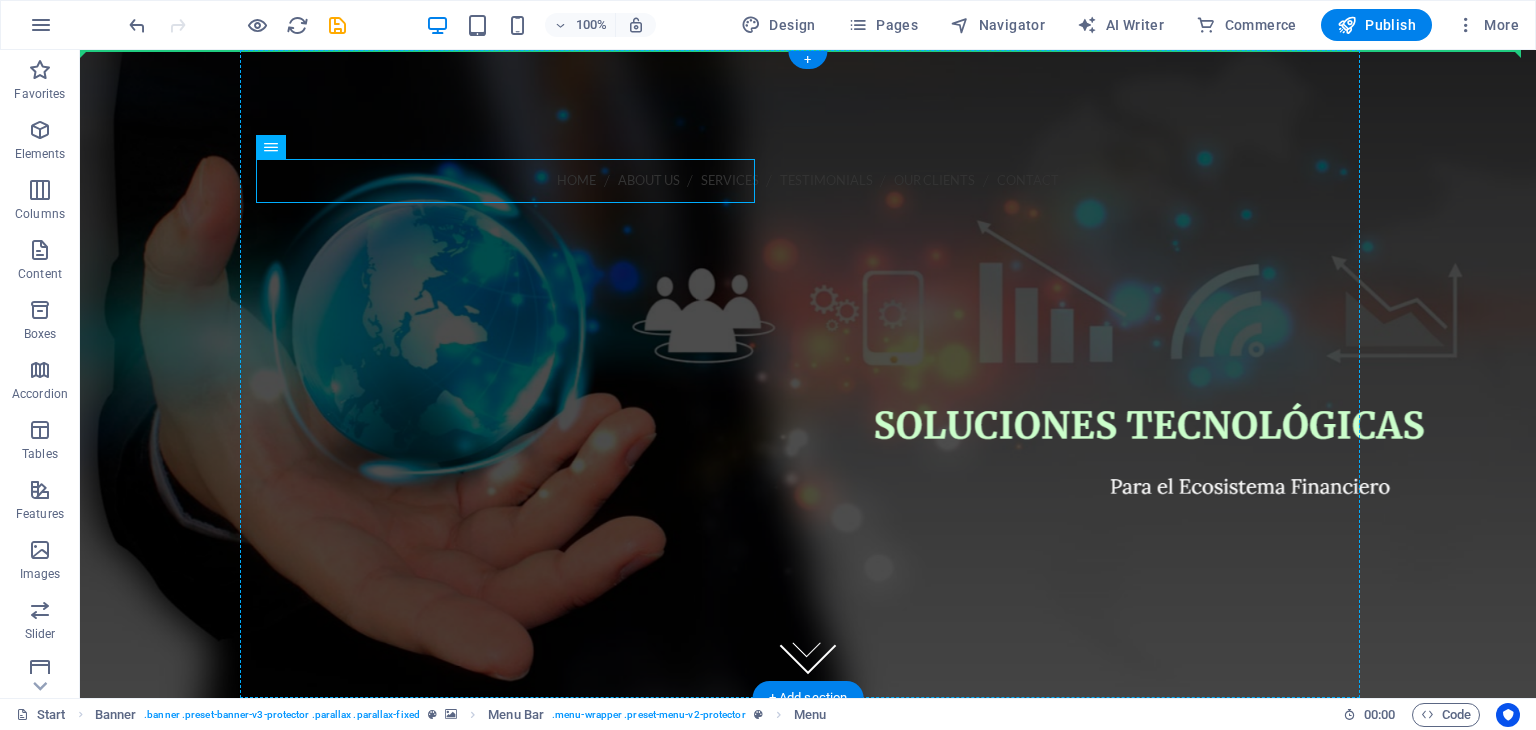 drag, startPoint x: 746, startPoint y: 201, endPoint x: 1152, endPoint y: 203, distance: 406.0049 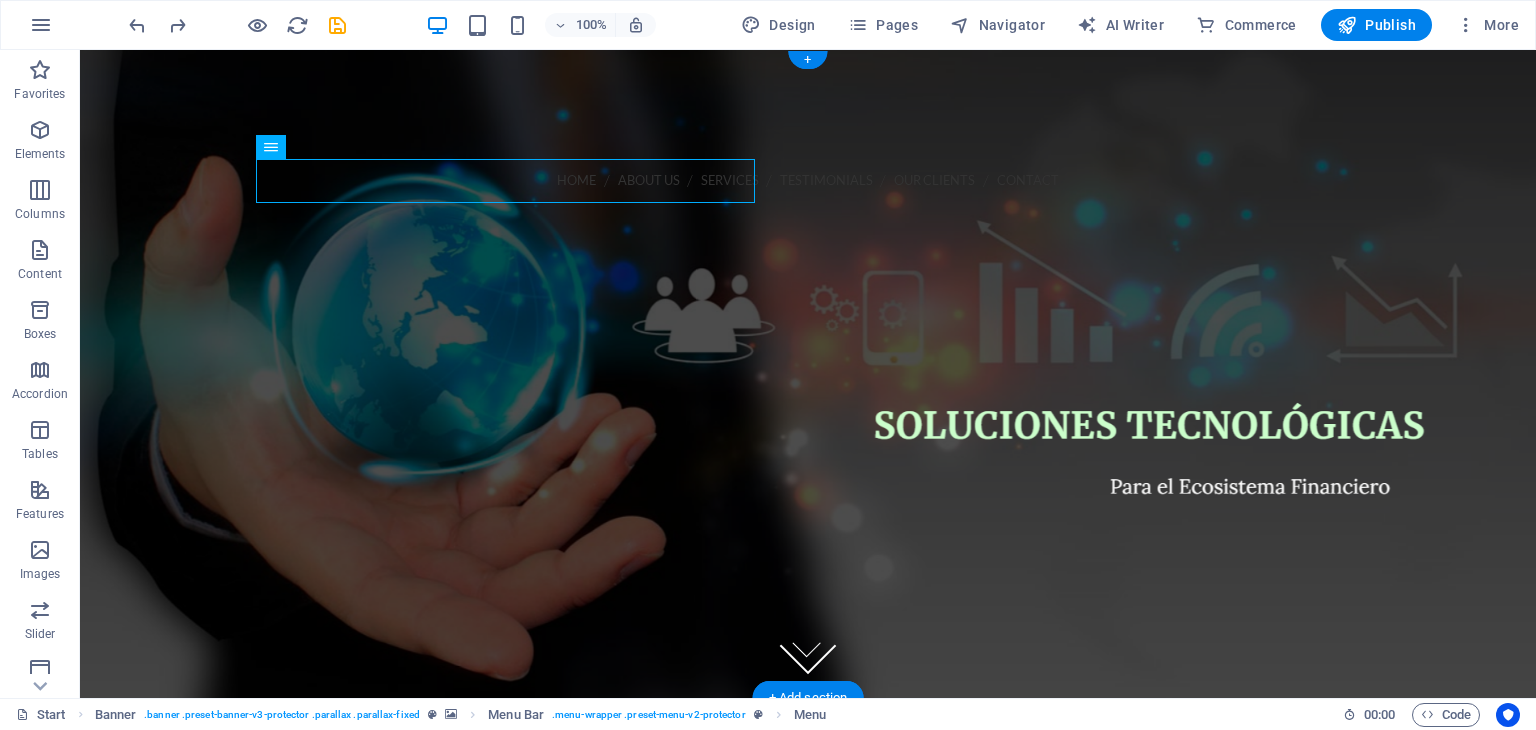 drag, startPoint x: 380, startPoint y: 197, endPoint x: 664, endPoint y: 195, distance: 284.00705 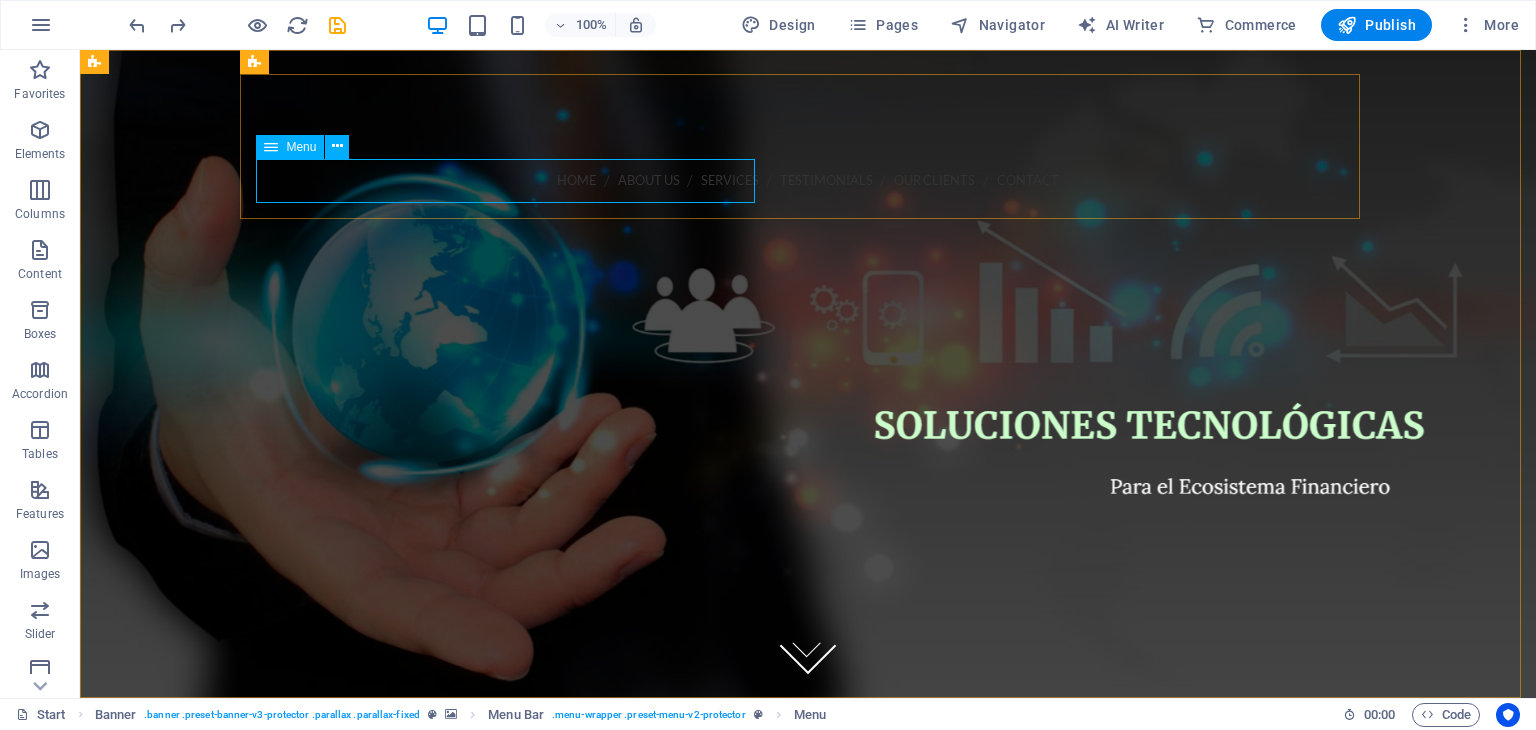 click on "Menu" at bounding box center (301, 147) 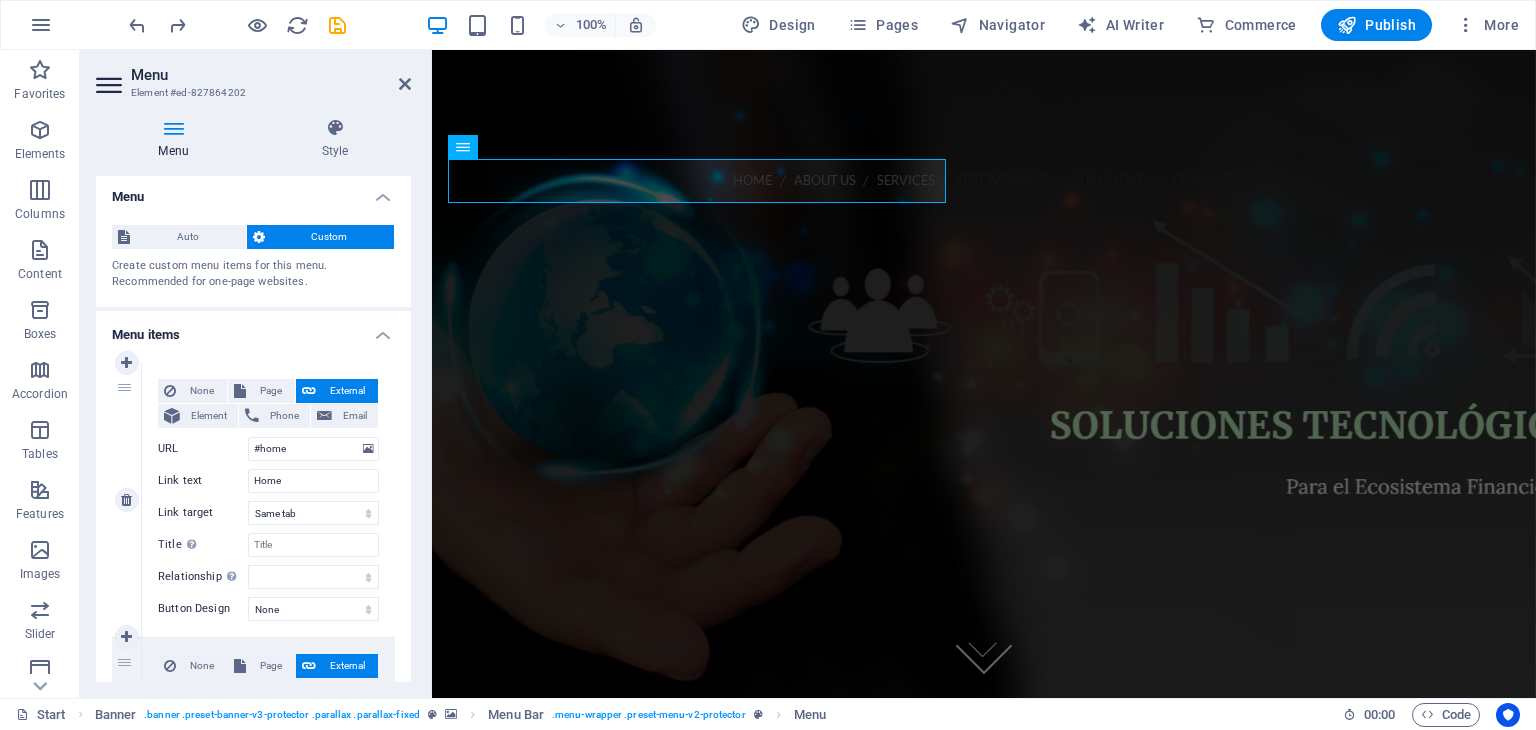 scroll, scrollTop: 0, scrollLeft: 0, axis: both 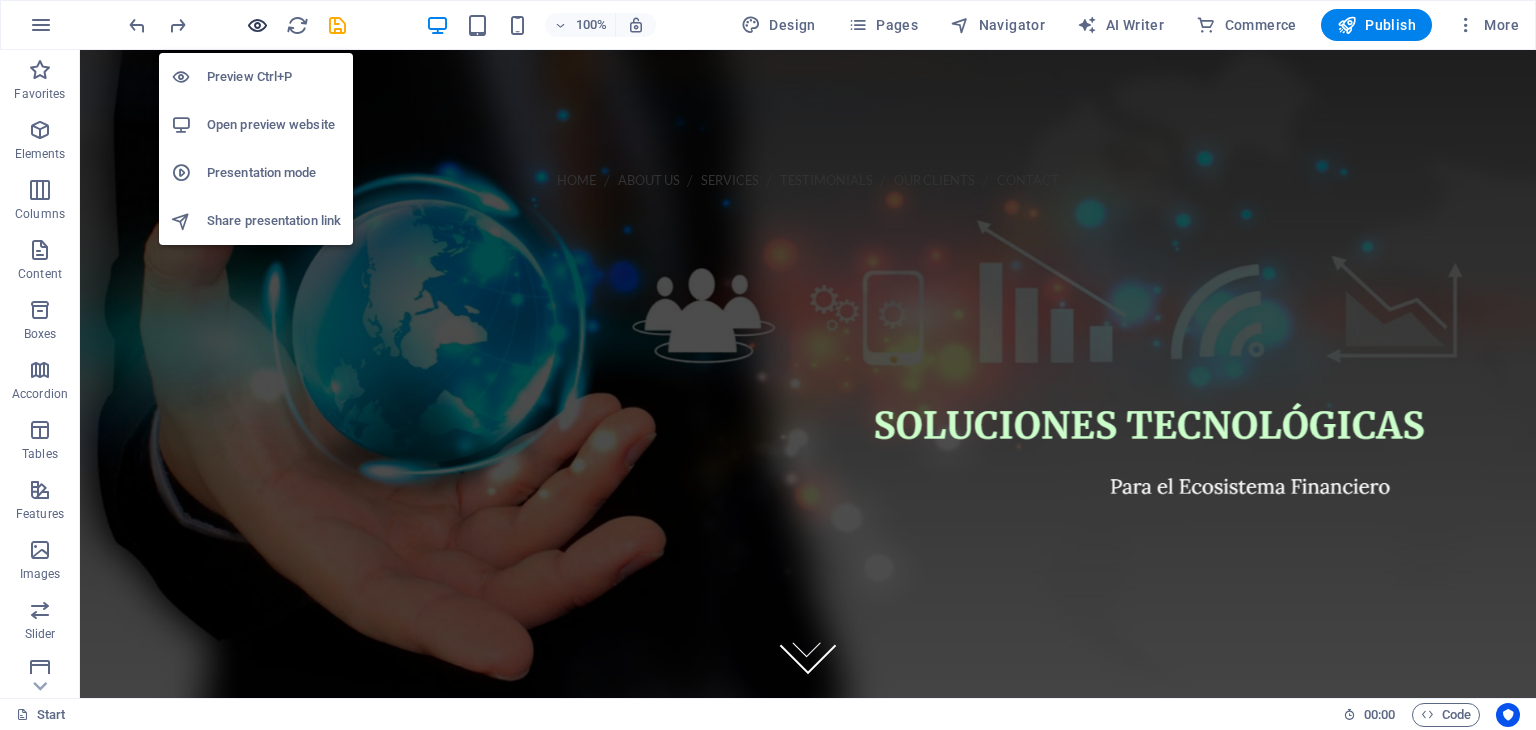 click at bounding box center [257, 25] 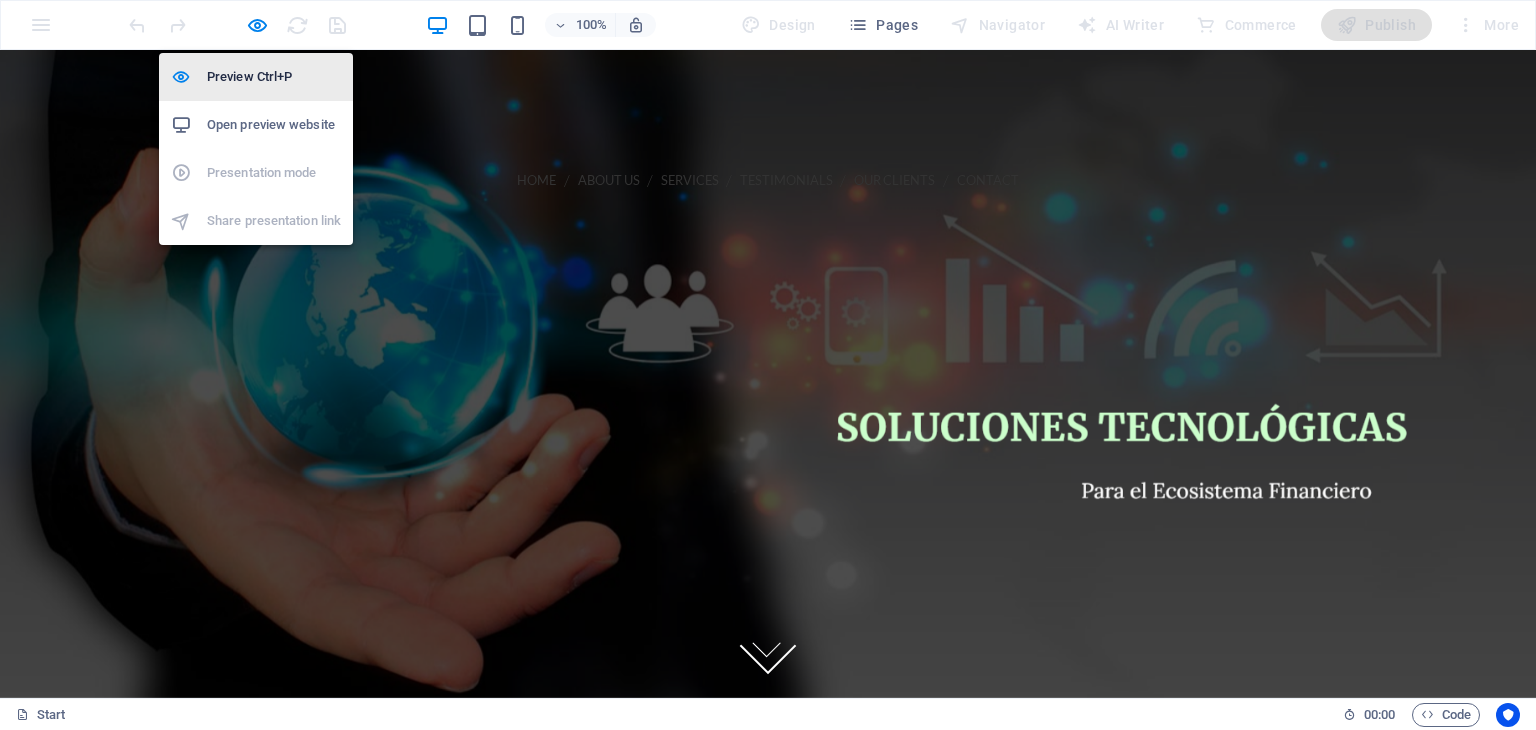 click on "Preview Ctrl+P" at bounding box center (274, 77) 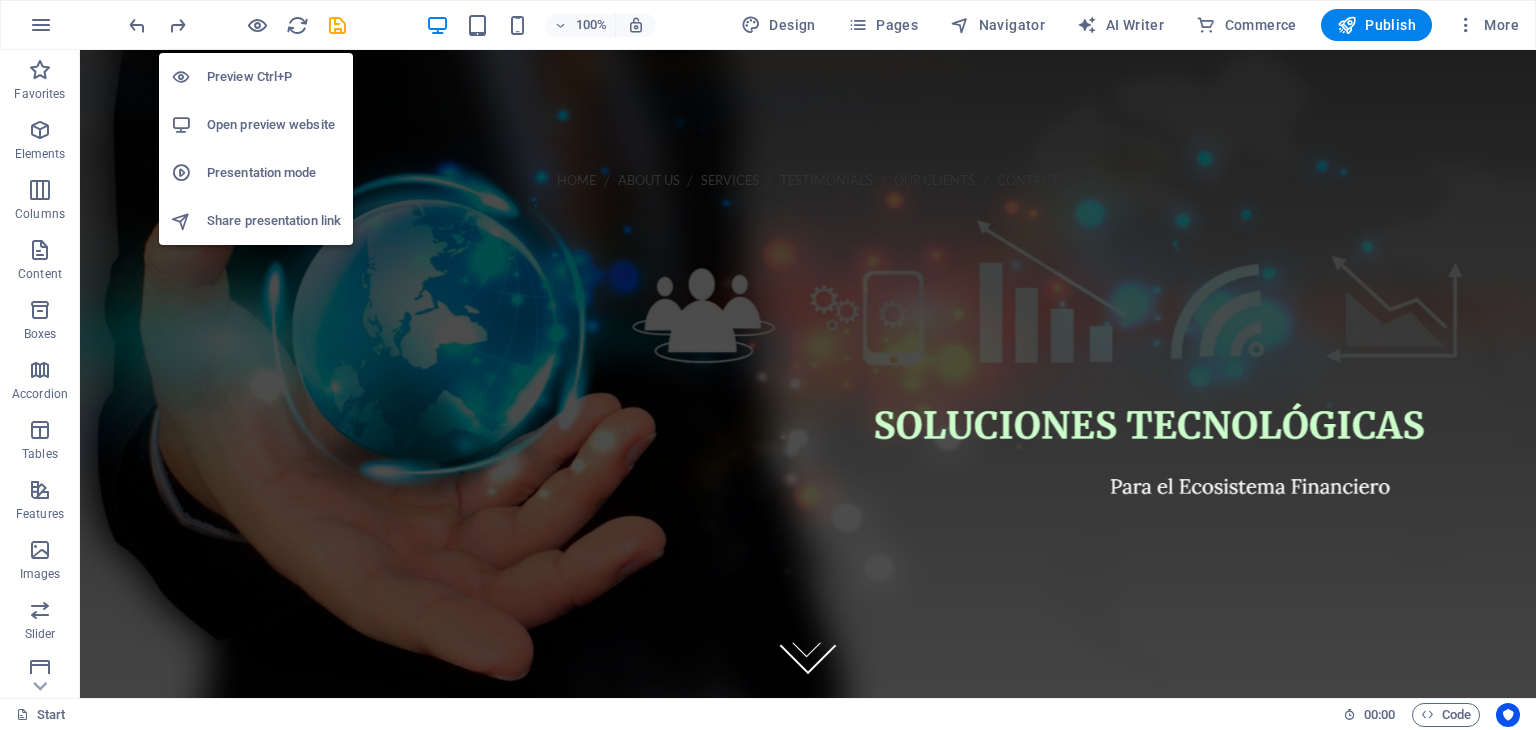 click on "Preview Ctrl+P" at bounding box center [274, 77] 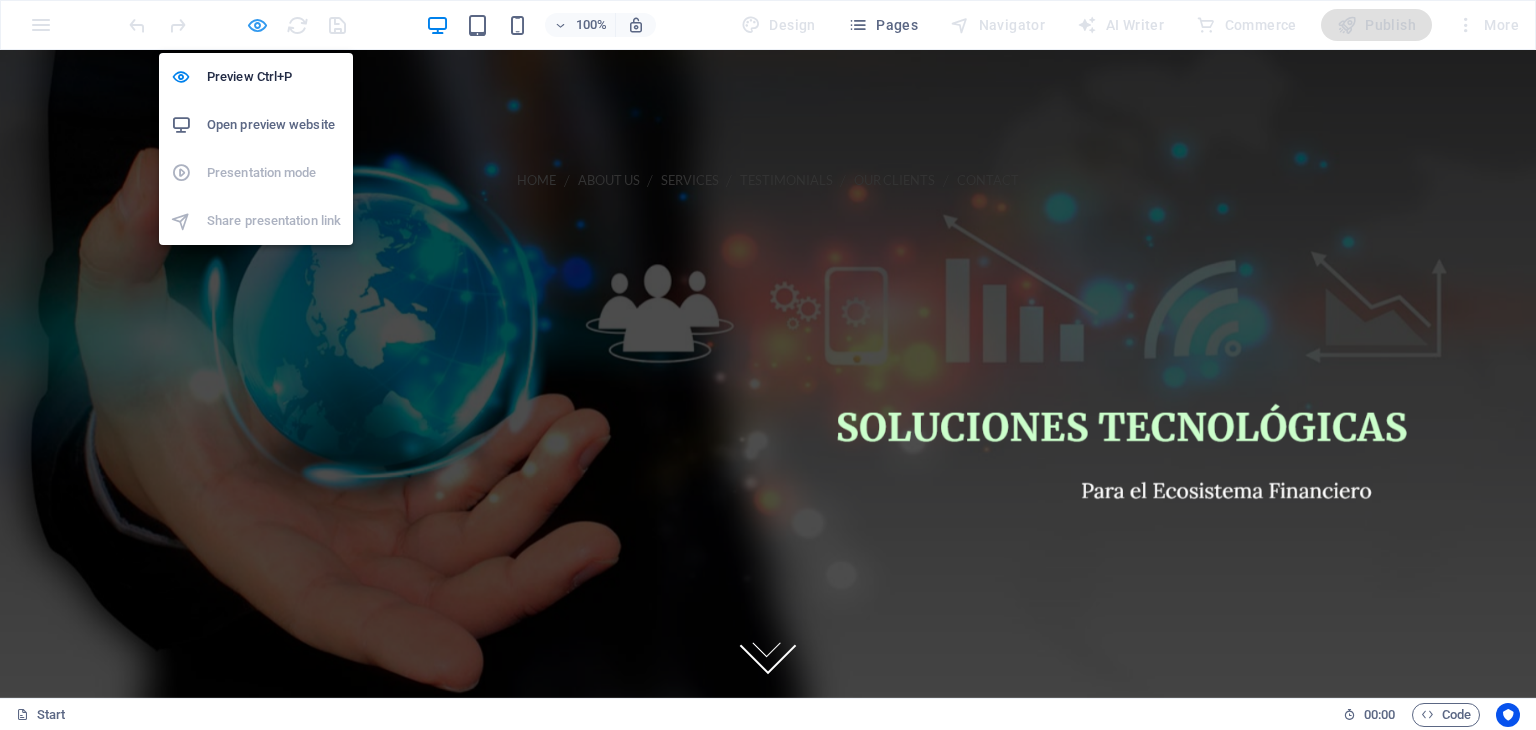 click at bounding box center (257, 25) 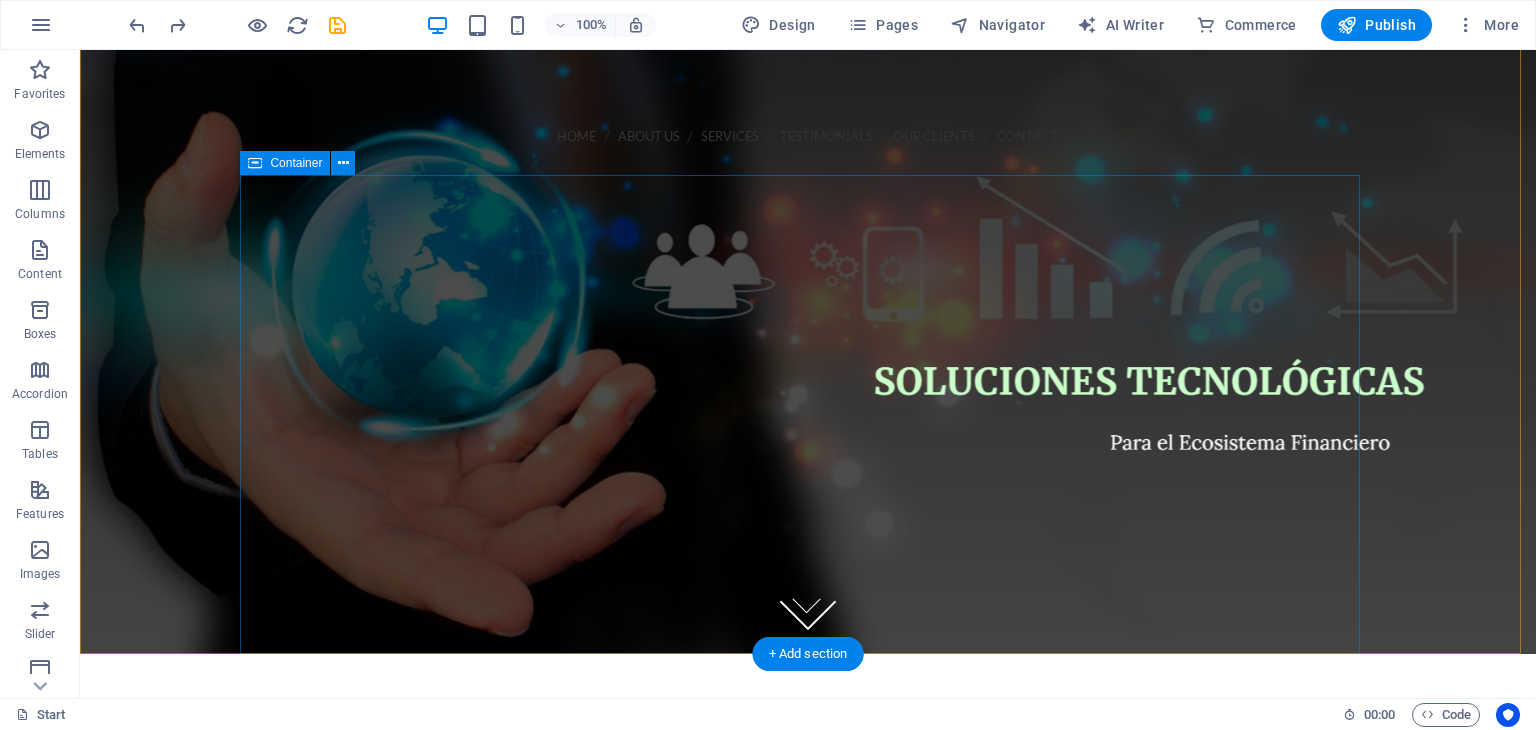 scroll, scrollTop: 0, scrollLeft: 0, axis: both 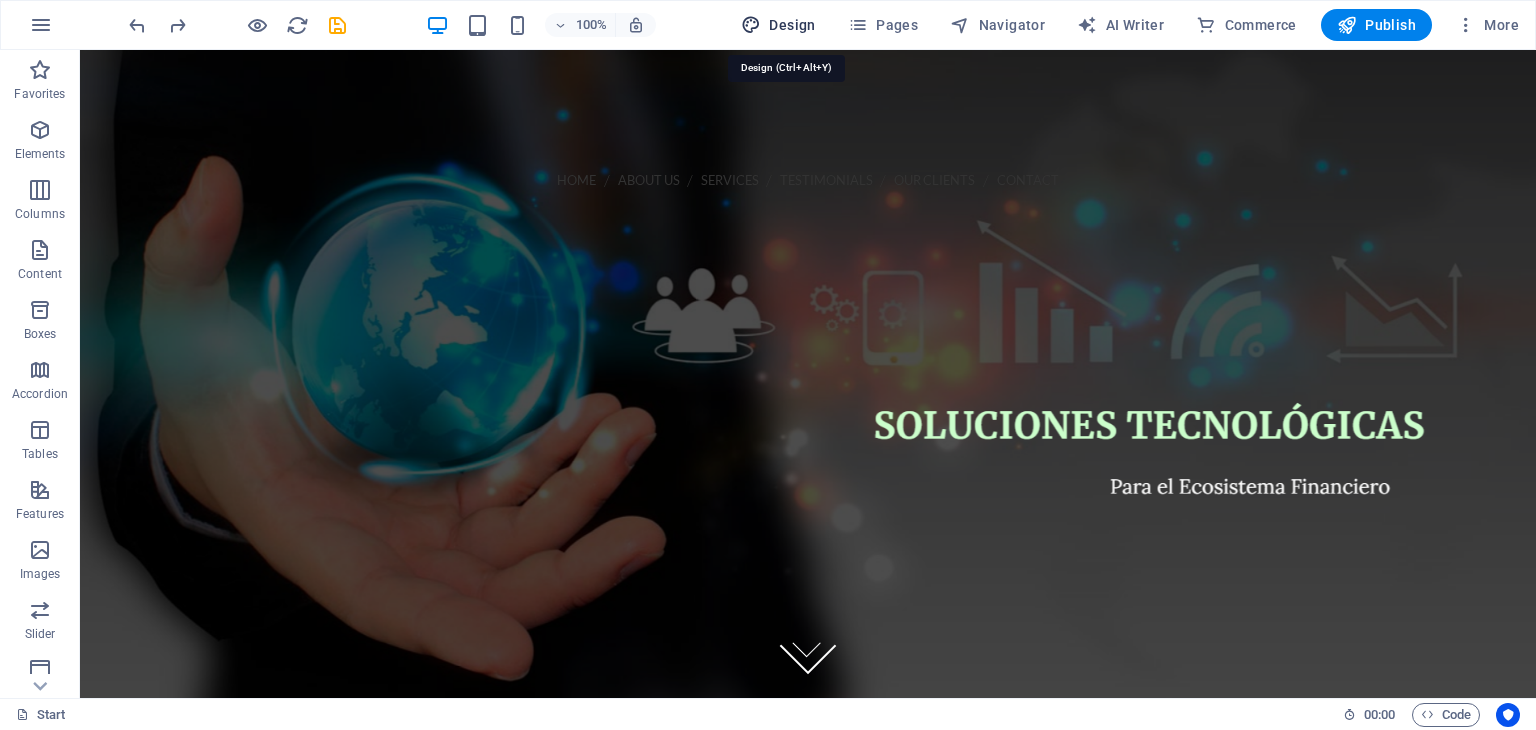 click on "Design" at bounding box center [778, 25] 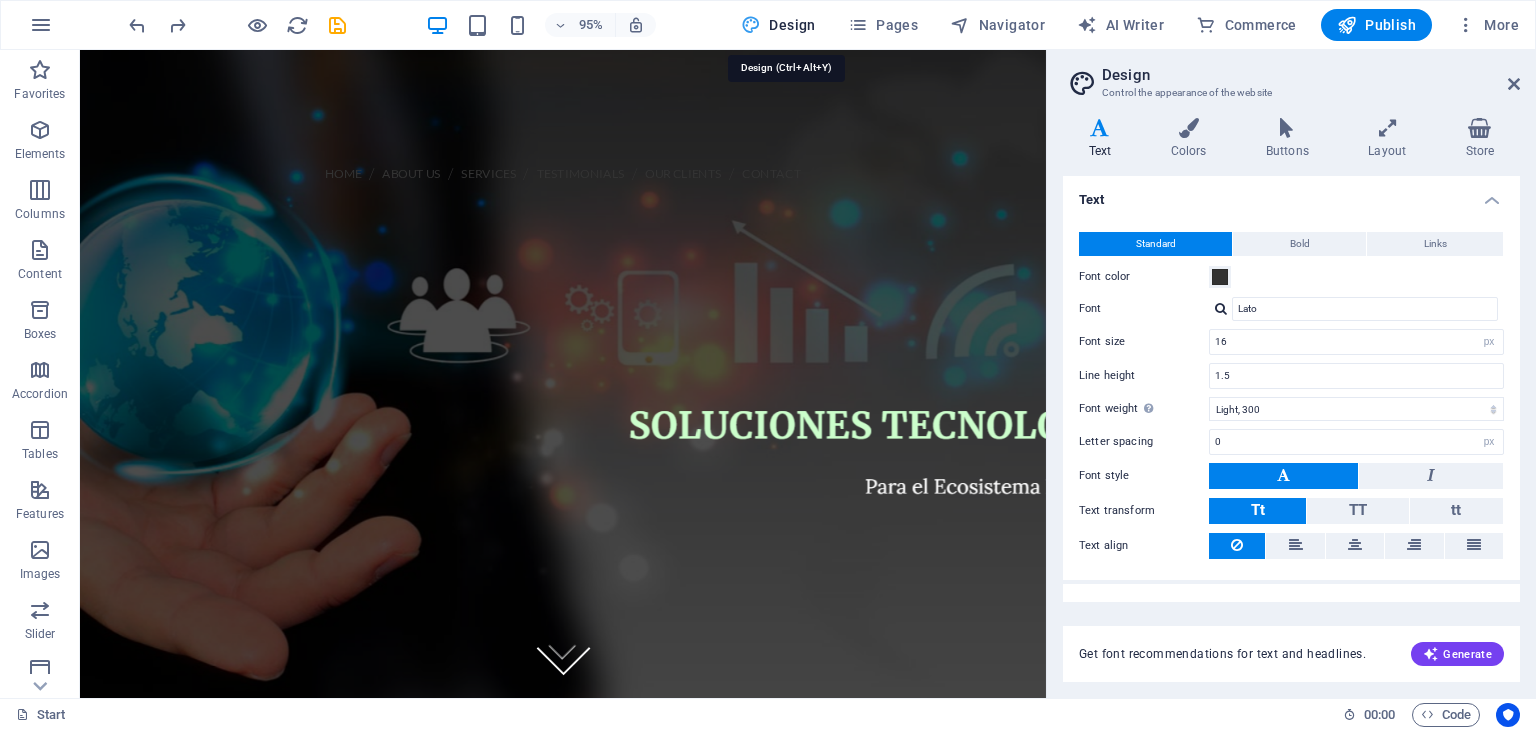 click on "Design" at bounding box center [778, 25] 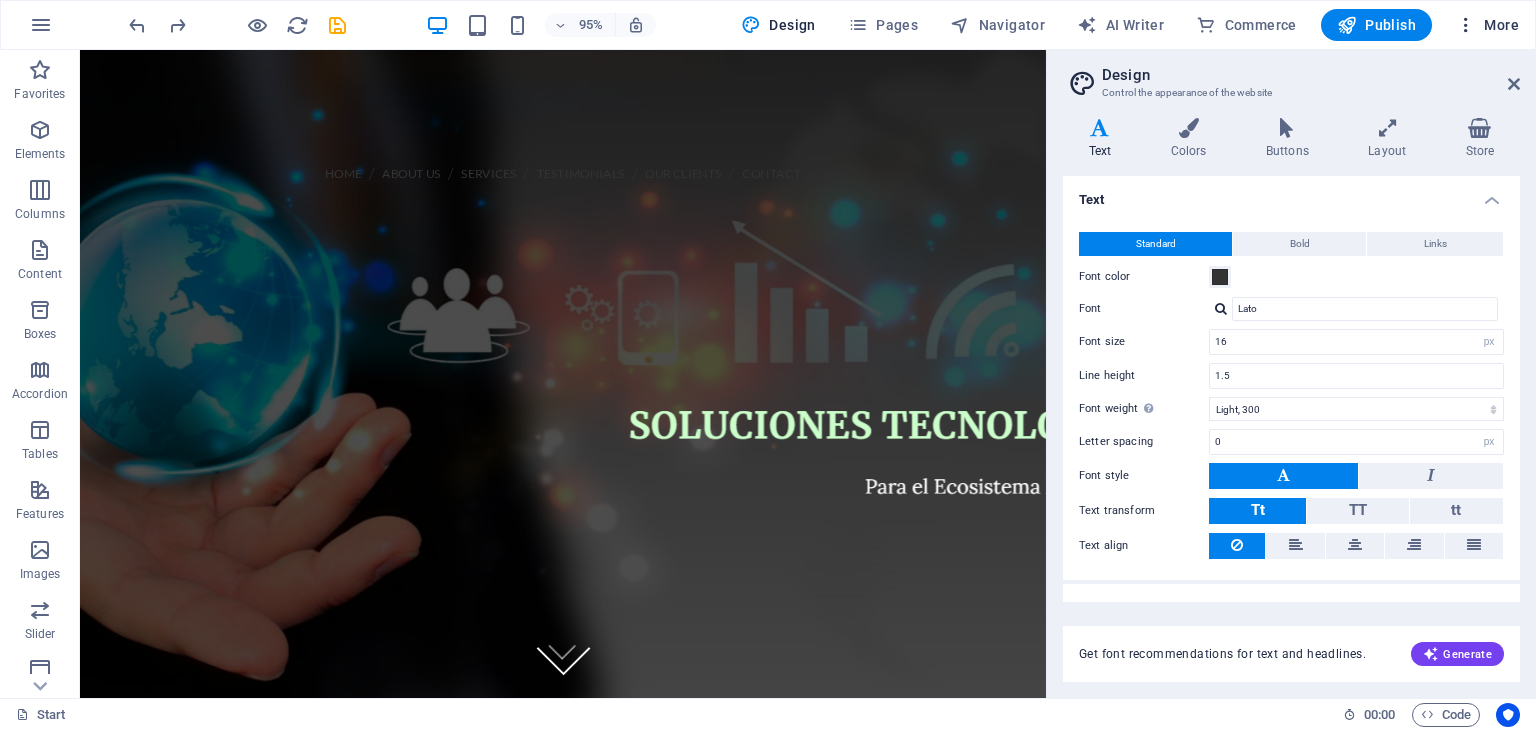 click on "More" at bounding box center (1487, 25) 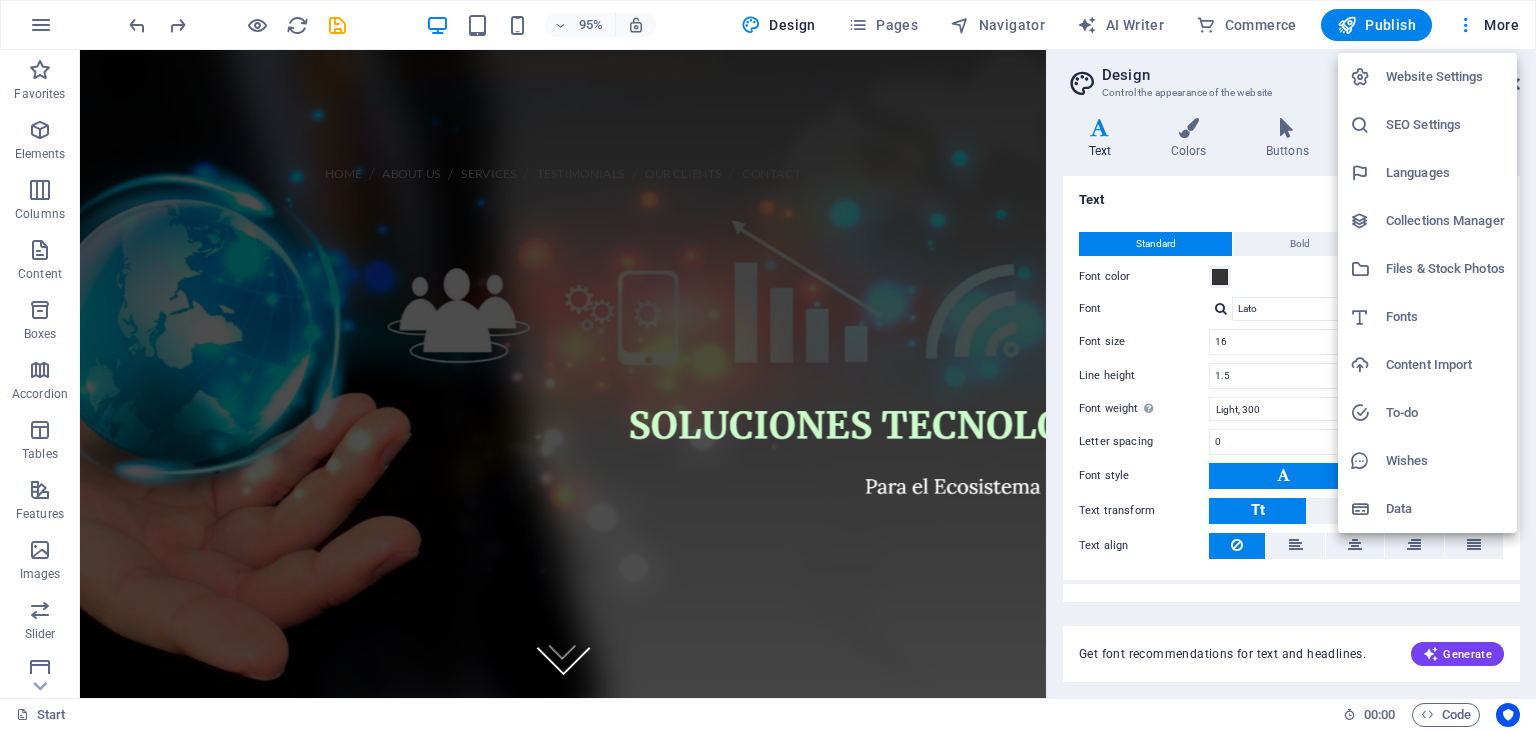 click at bounding box center (768, 365) 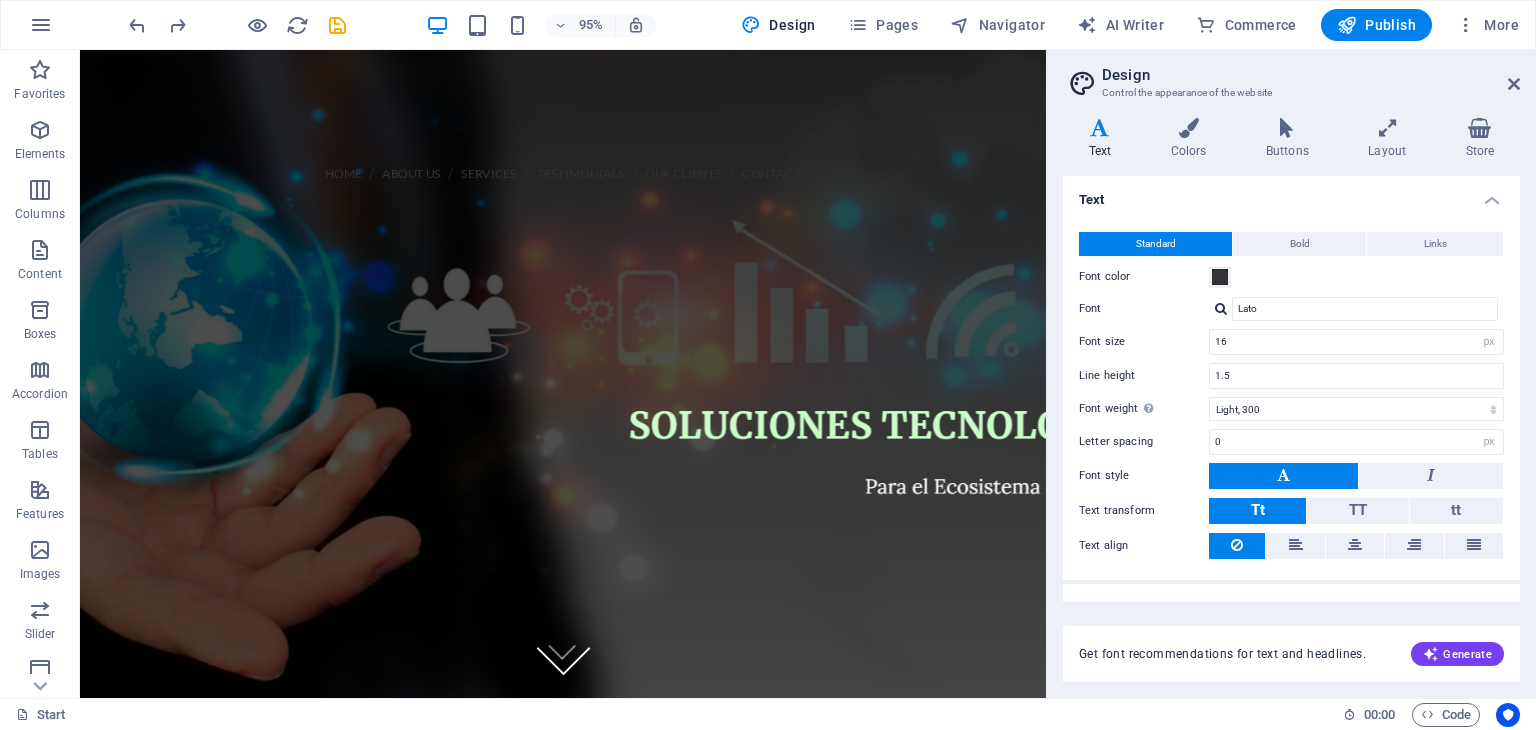 click at bounding box center (1466, 25) 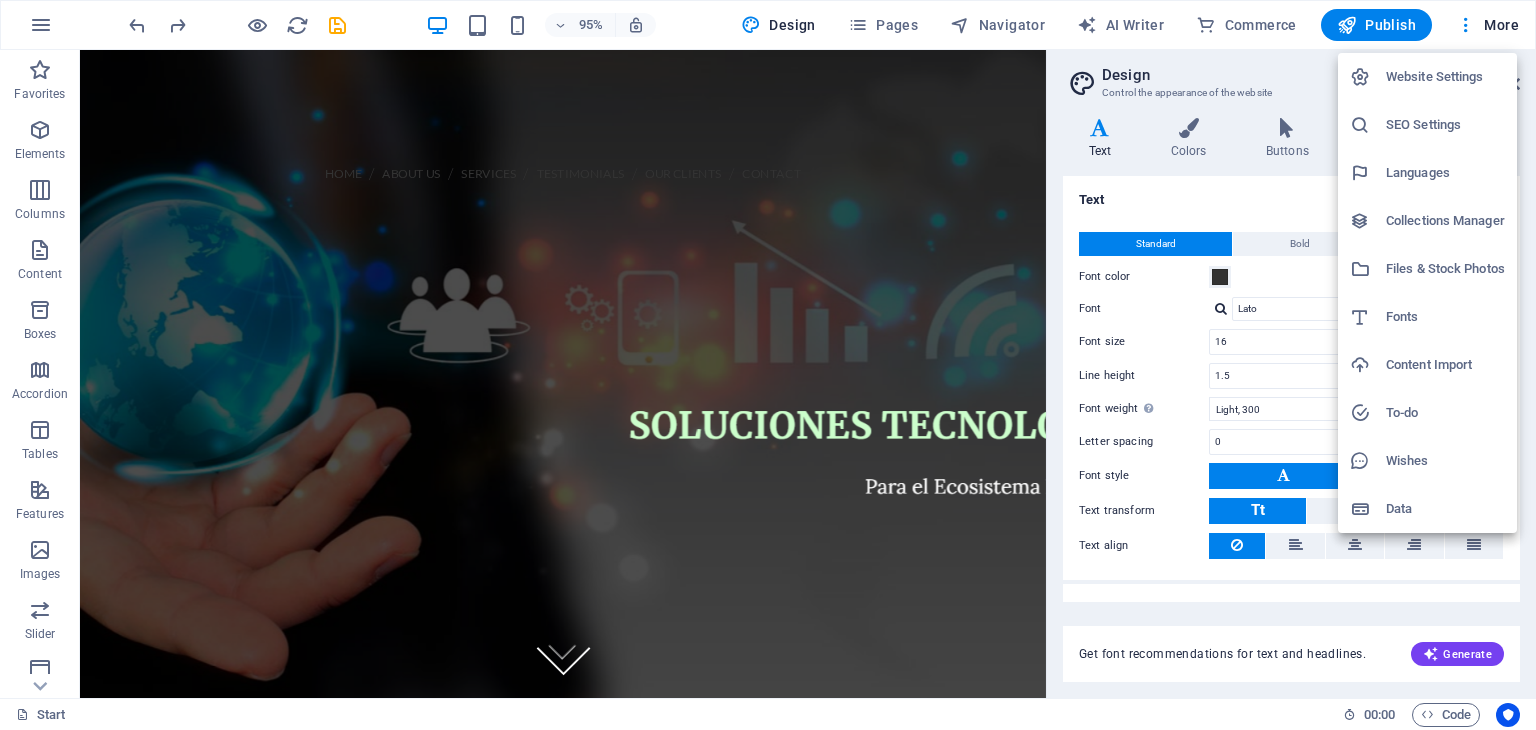 click at bounding box center (768, 365) 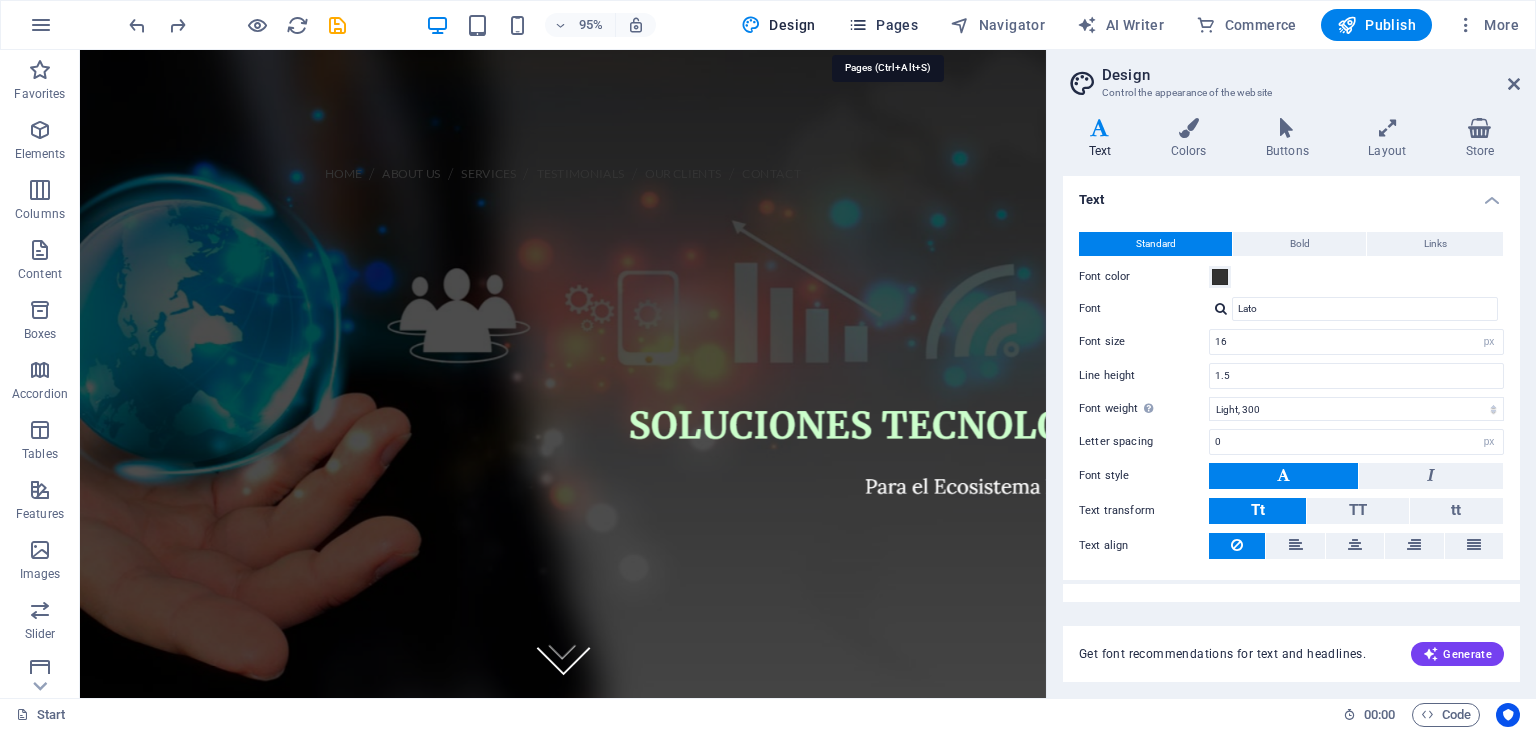 click at bounding box center [858, 25] 